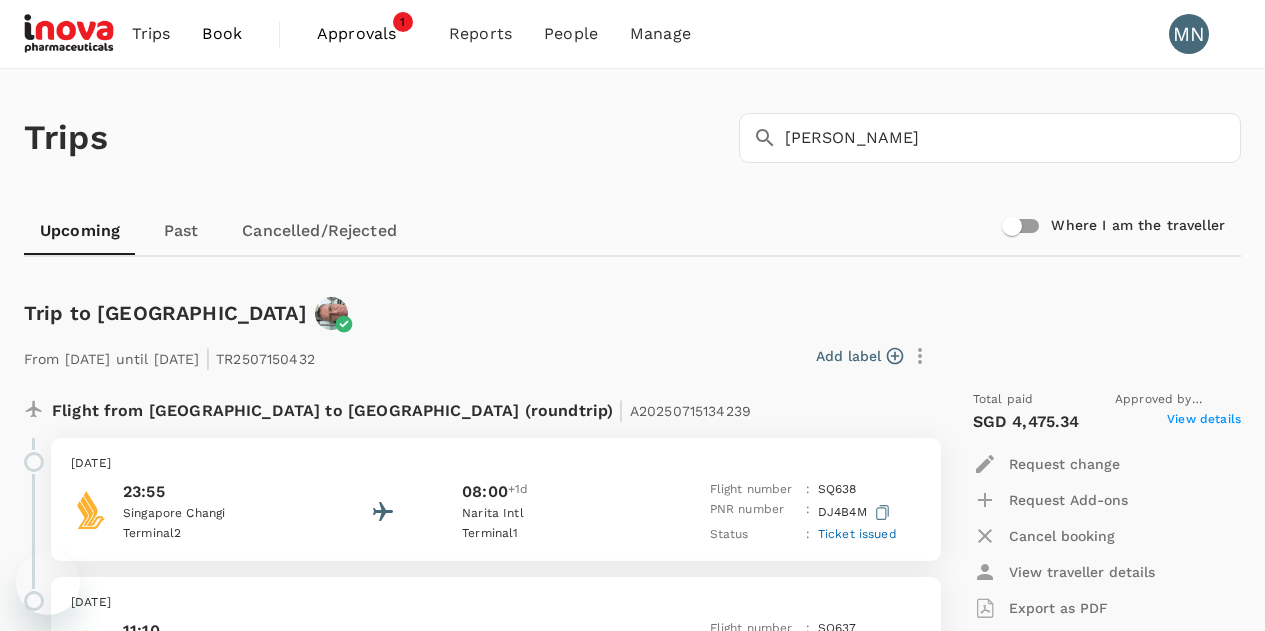 scroll, scrollTop: 0, scrollLeft: 0, axis: both 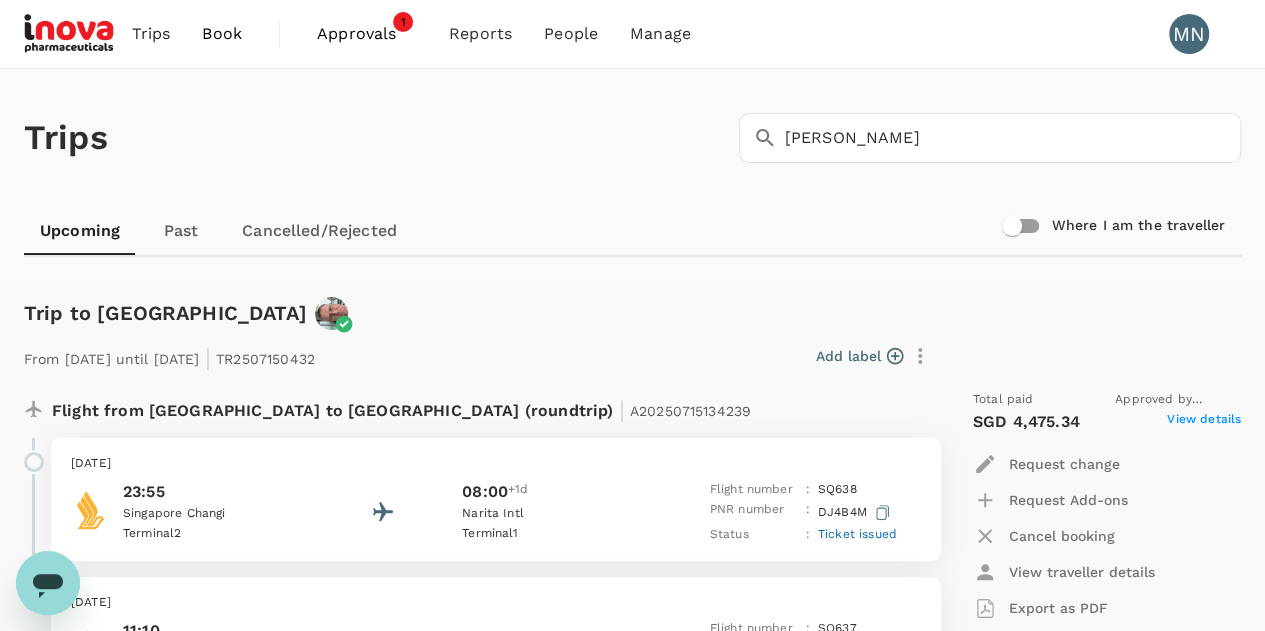 click on "Book" at bounding box center [222, 34] 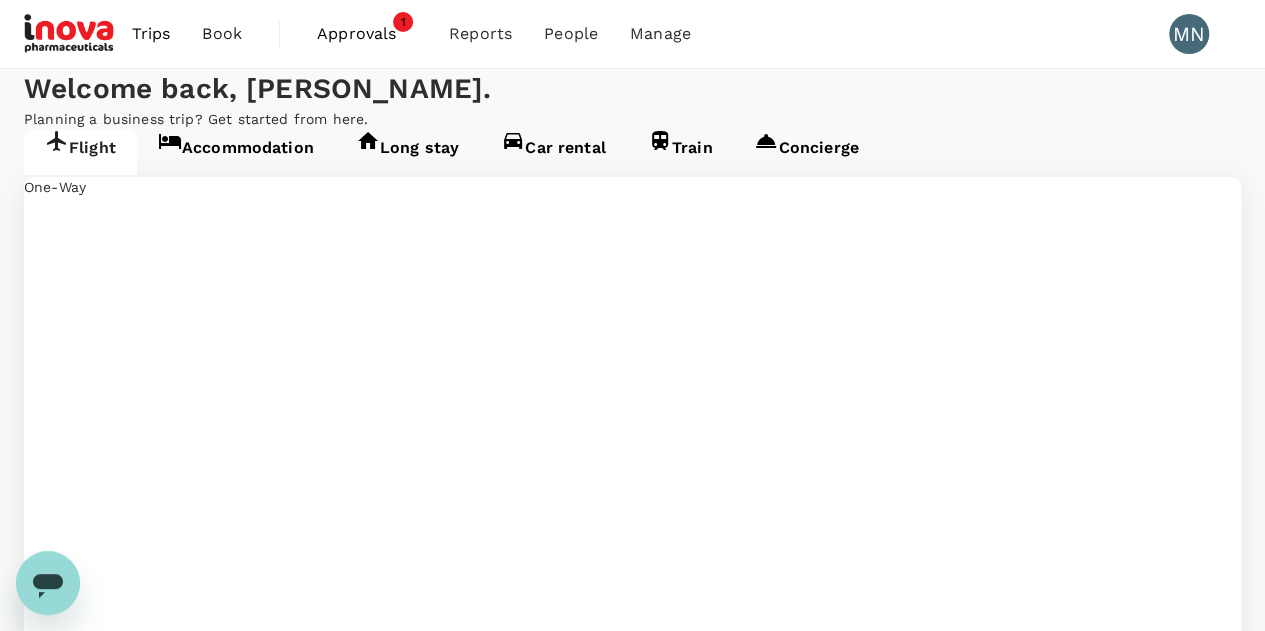 type on "Kuala Lumpur Intl ([GEOGRAPHIC_DATA])" 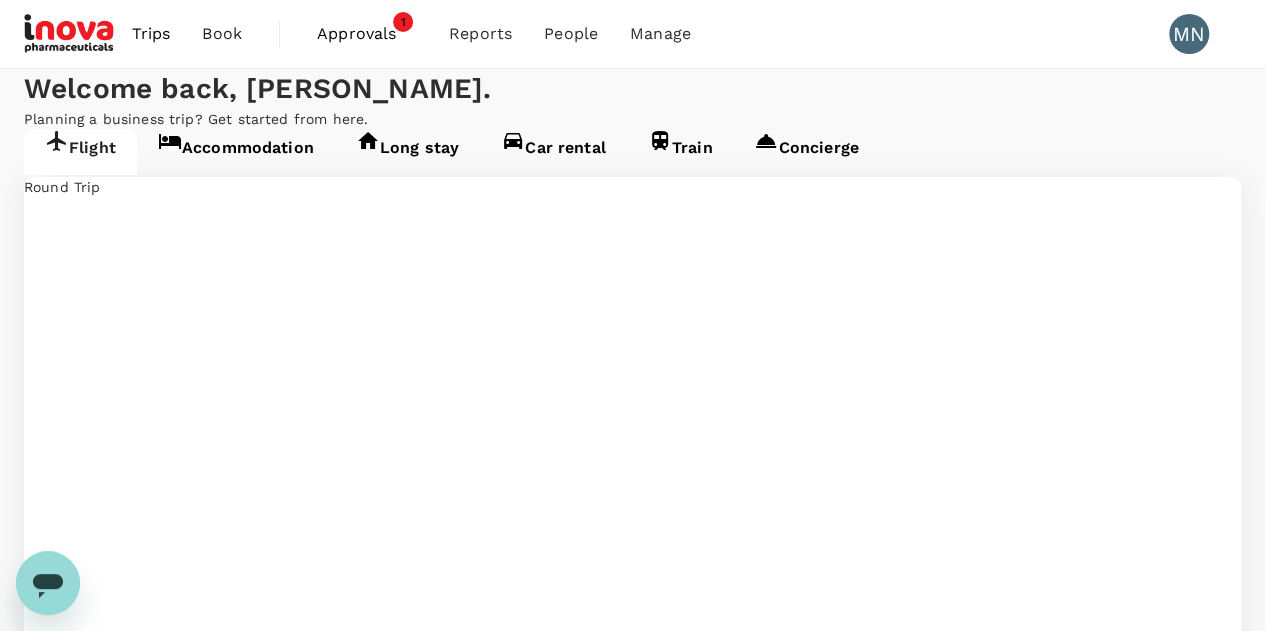 click on "Singapore Changi (SIN)" at bounding box center (155, 2873) 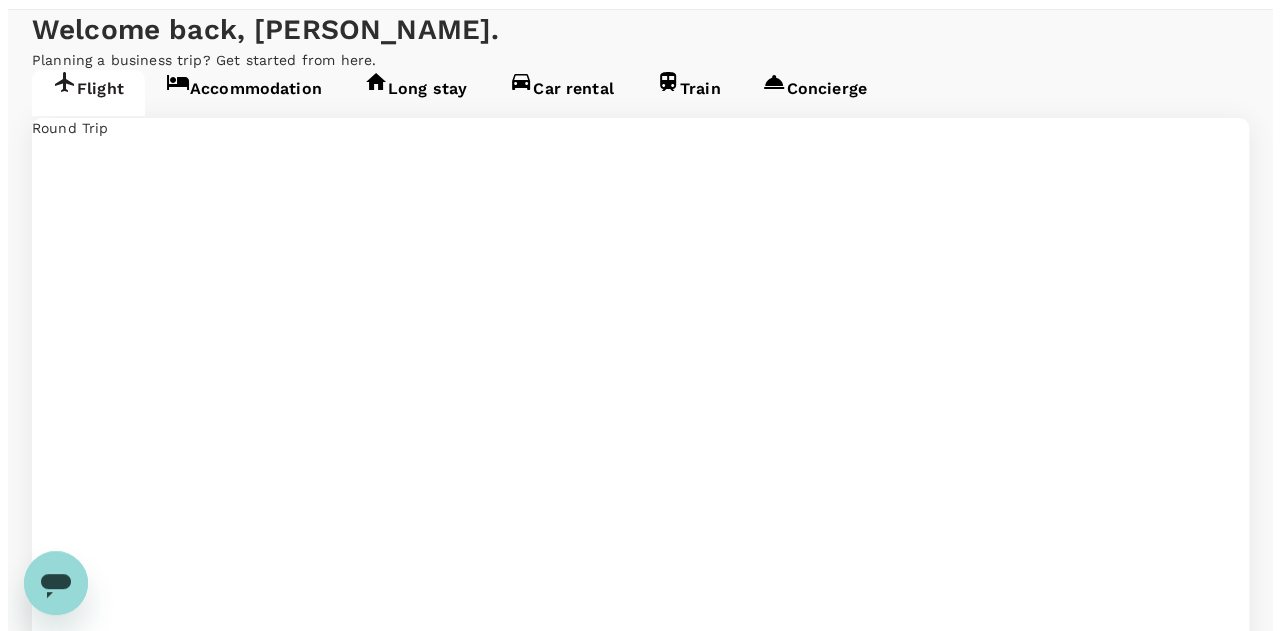 scroll, scrollTop: 60, scrollLeft: 0, axis: vertical 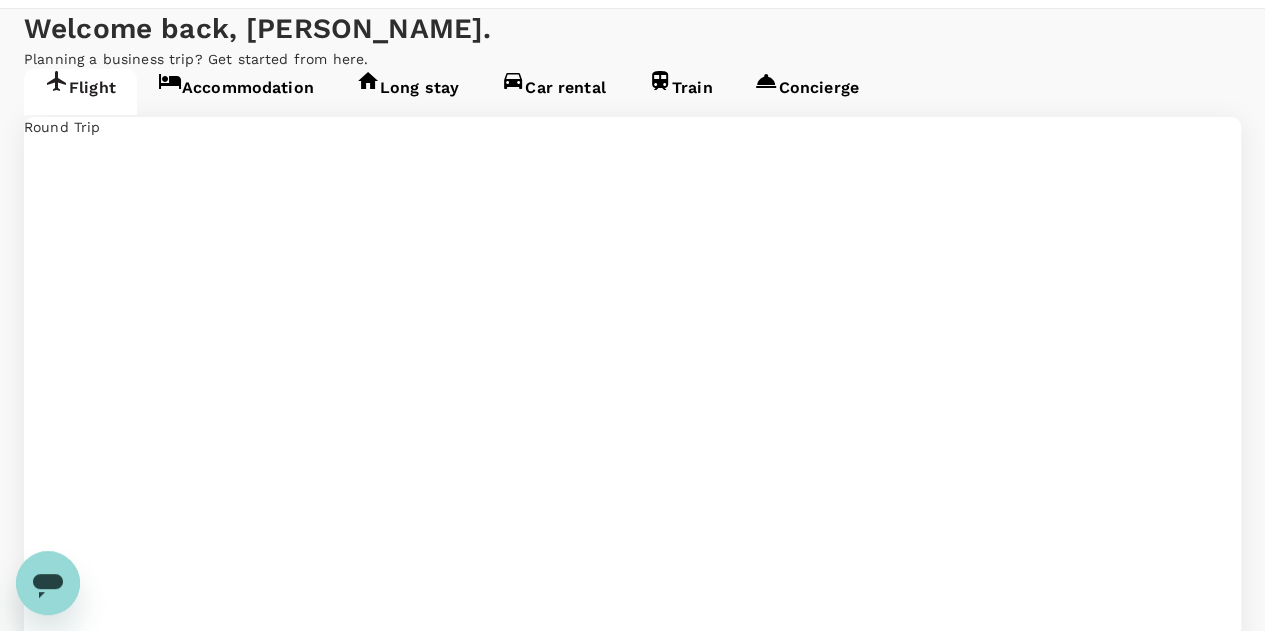 click on "[DATE]" at bounding box center [47, 2892] 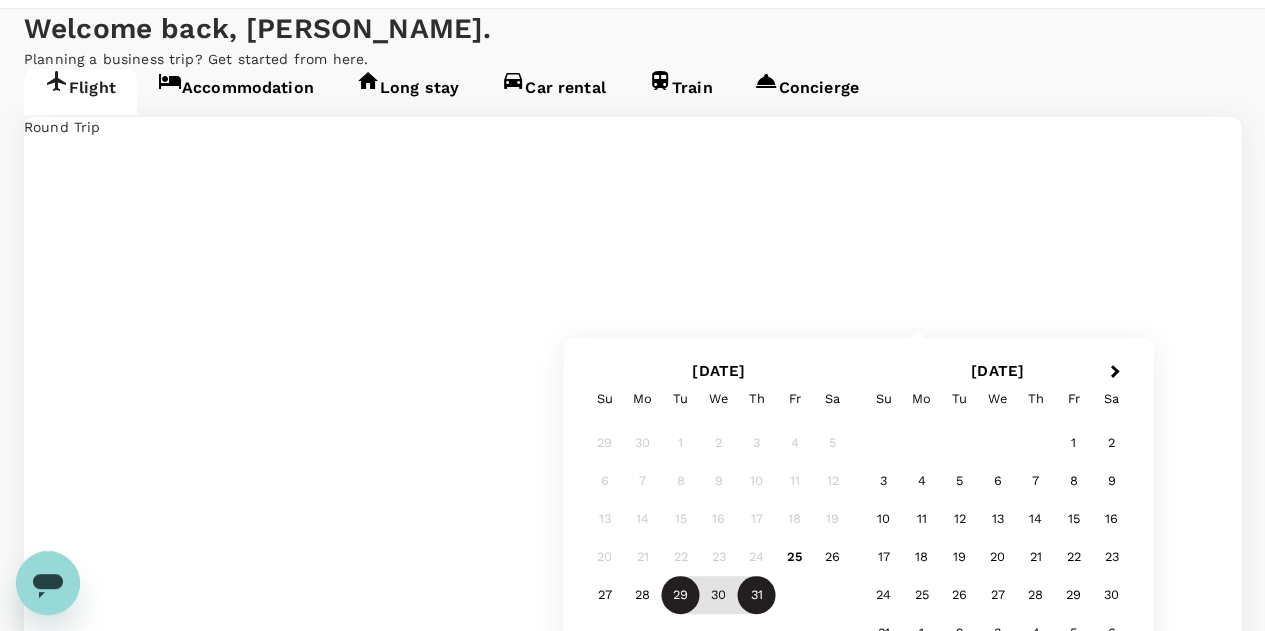 click on "Travellers" at bounding box center [632, 3037] 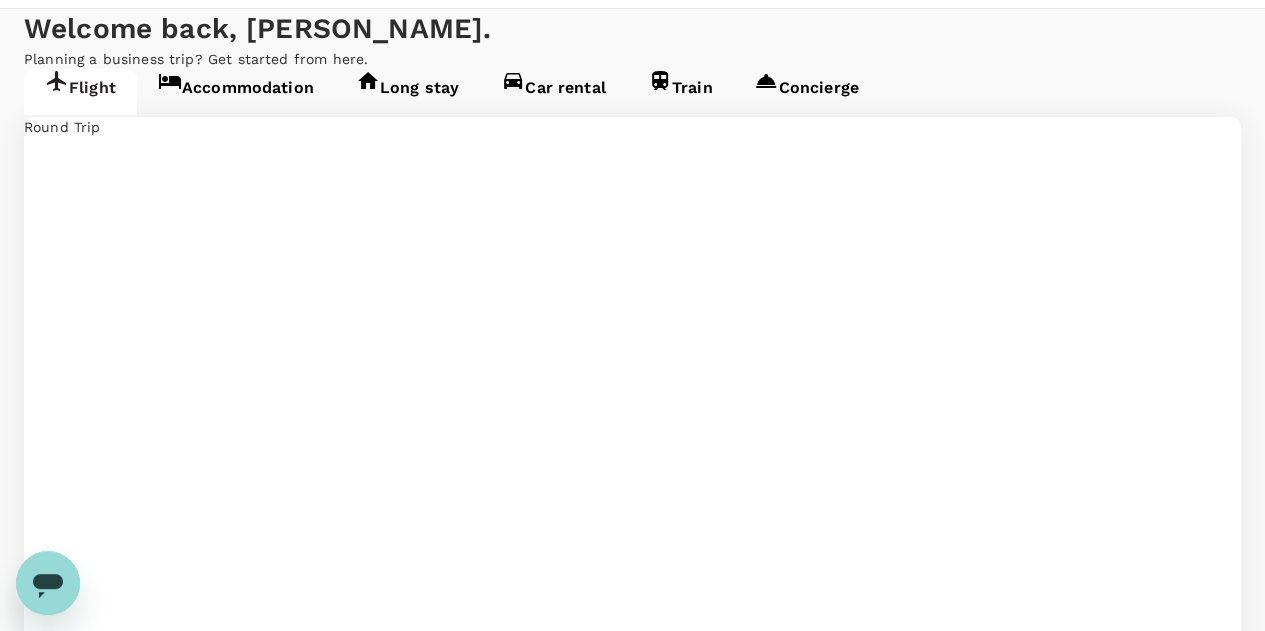 click on "Find flights" at bounding box center [632, 3187] 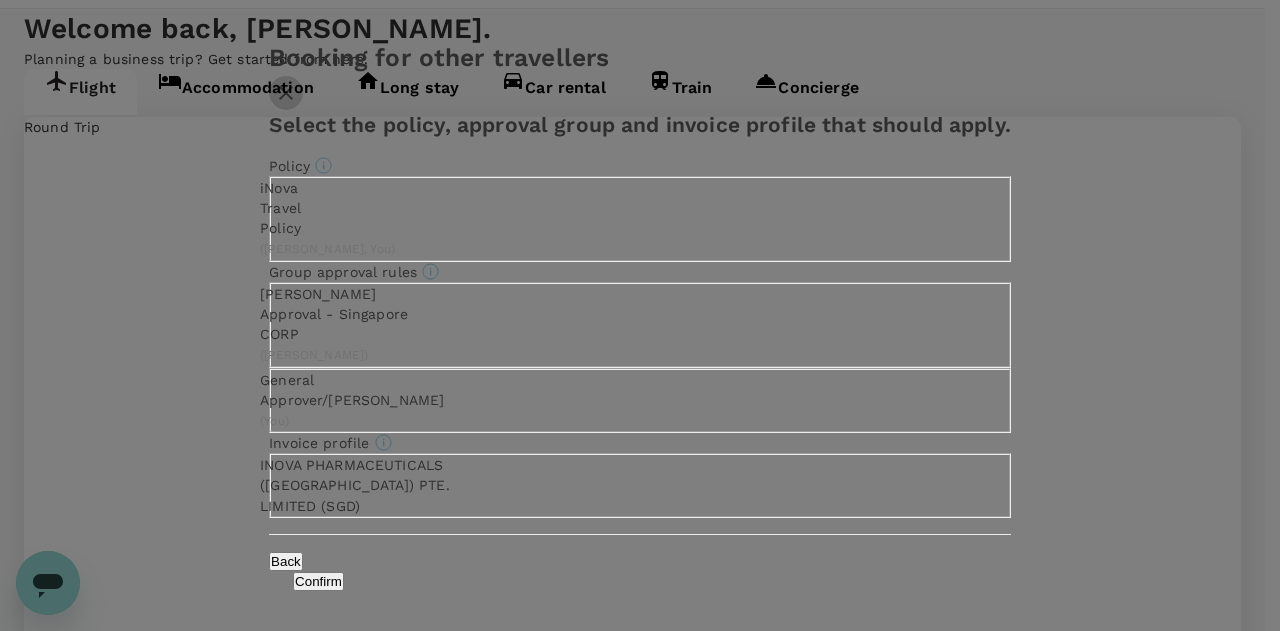 click 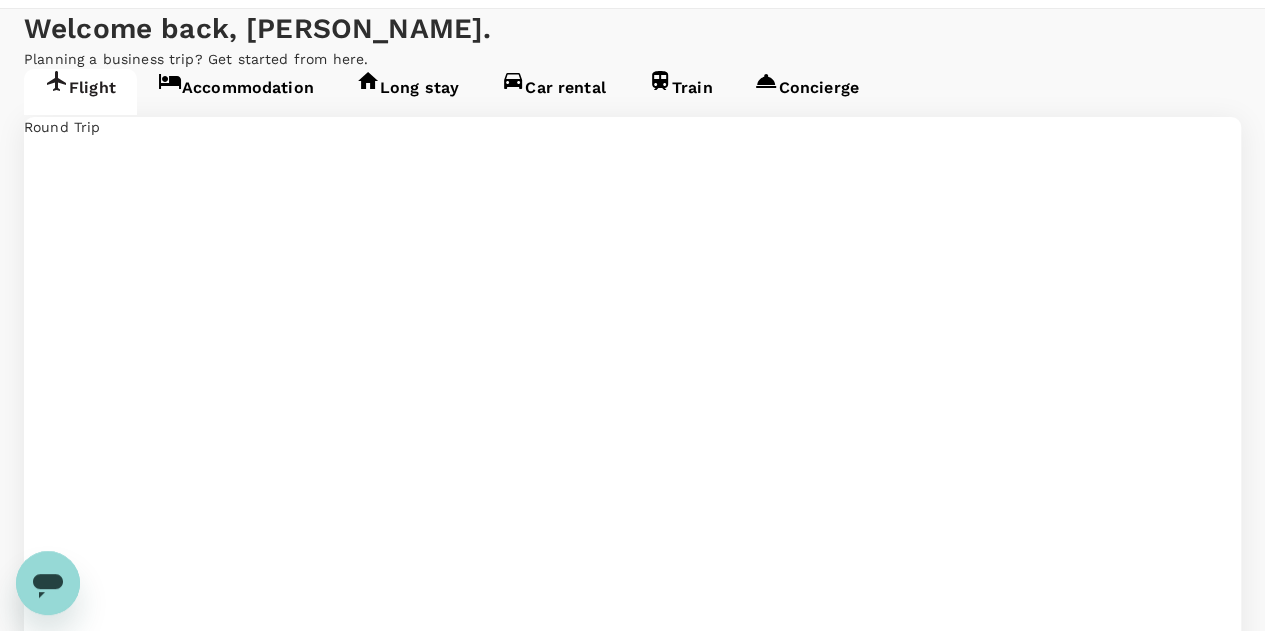 click on "Find flights" at bounding box center (632, 3187) 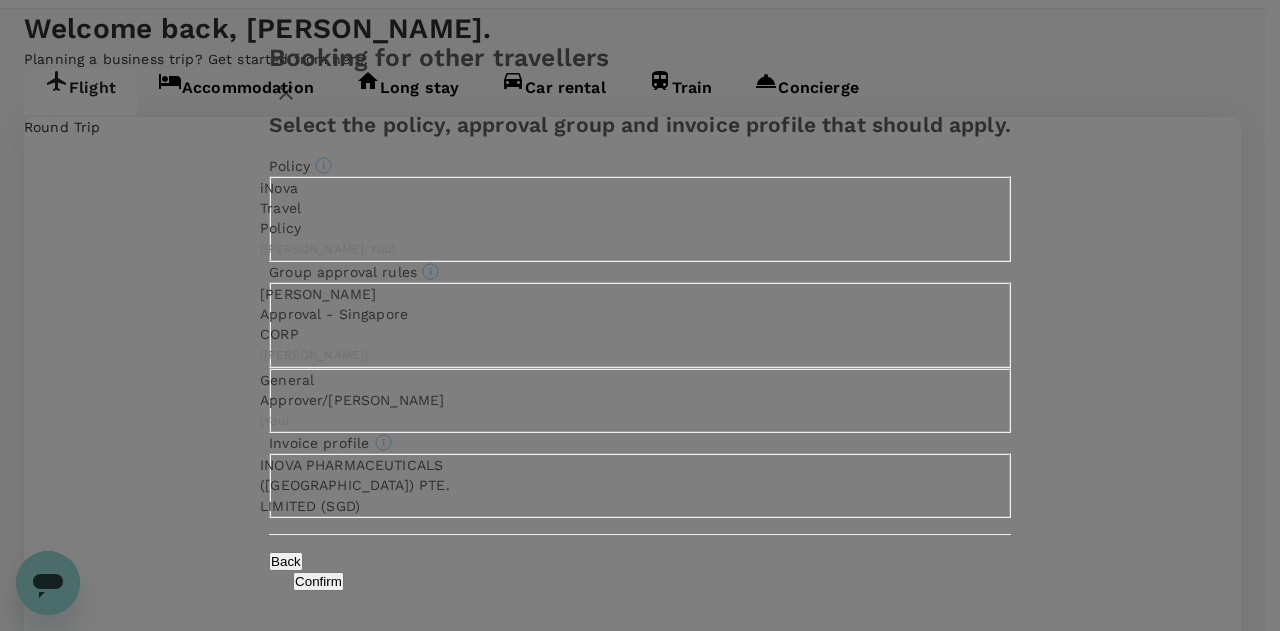 click on "General Approver/[PERSON_NAME] ( You )" at bounding box center [381, 401] 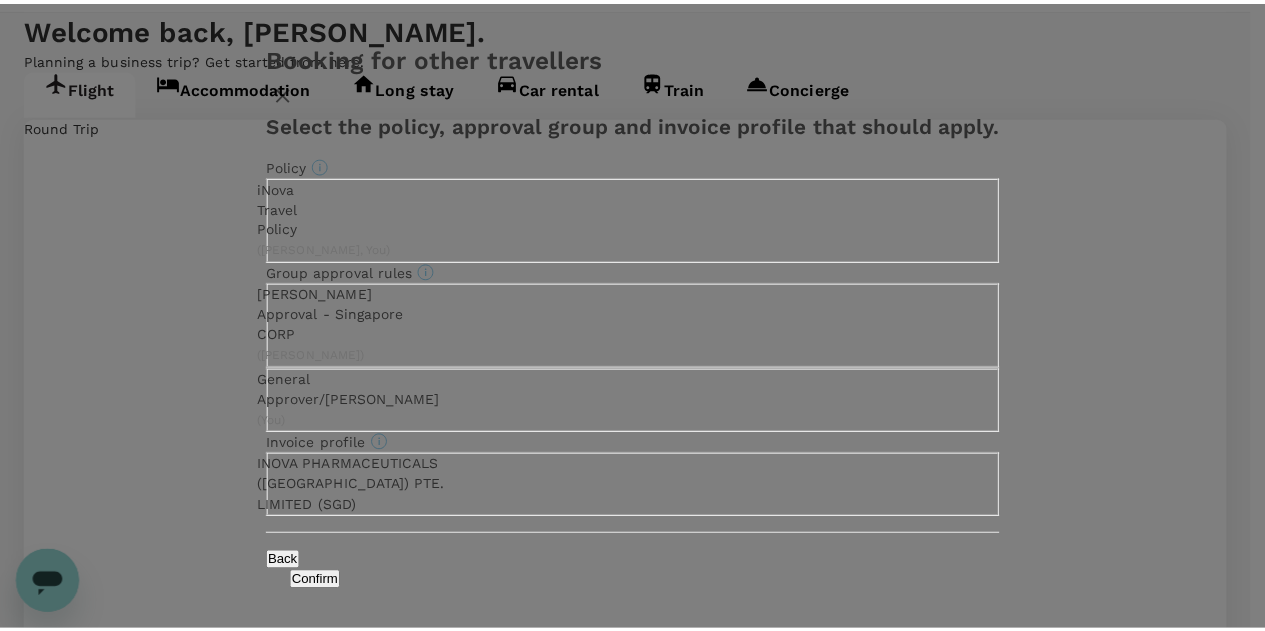 scroll, scrollTop: 136, scrollLeft: 0, axis: vertical 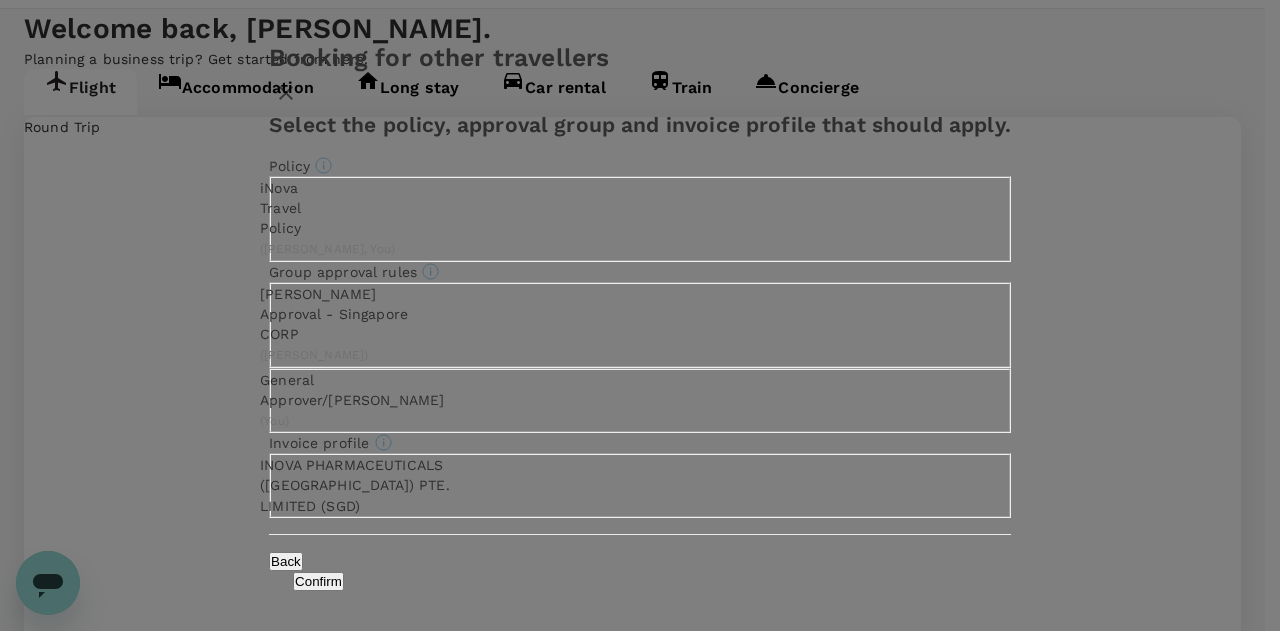 click on "Confirm" at bounding box center [318, 581] 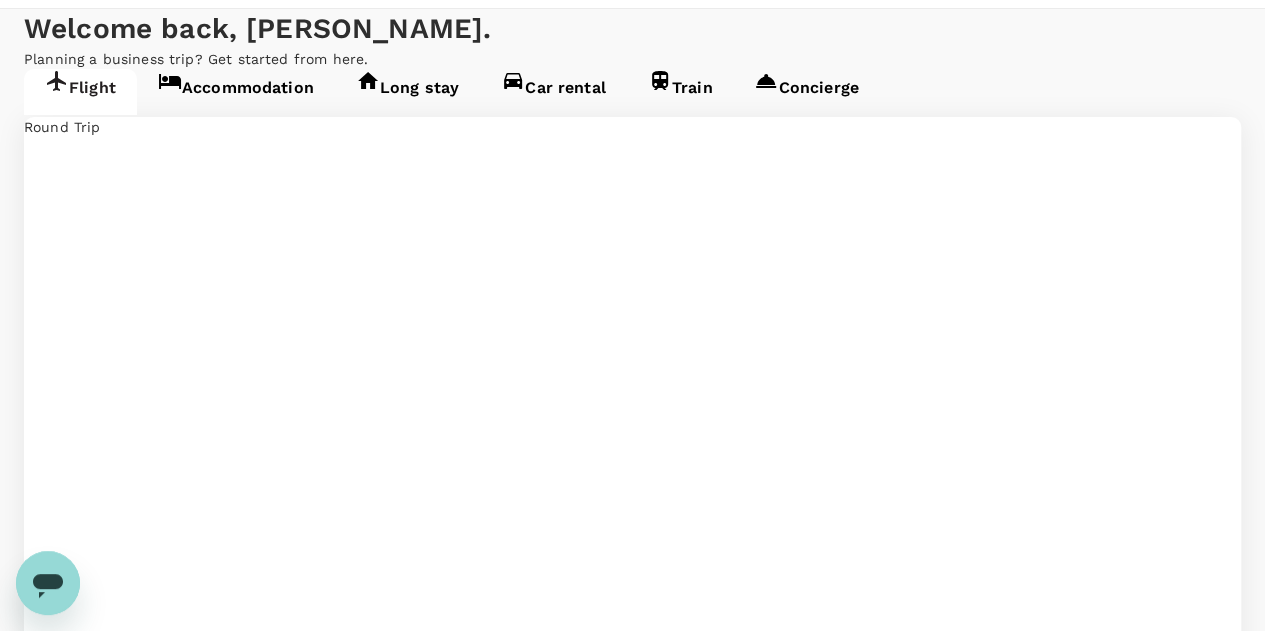 scroll, scrollTop: 0, scrollLeft: 0, axis: both 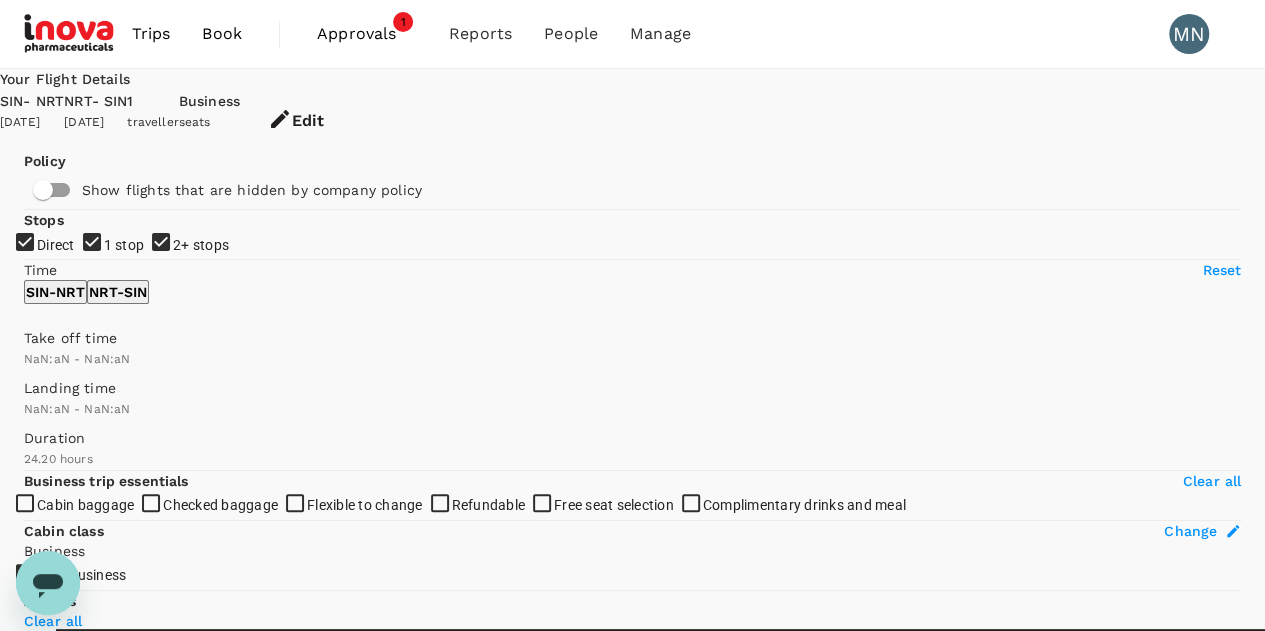 type on "SGD" 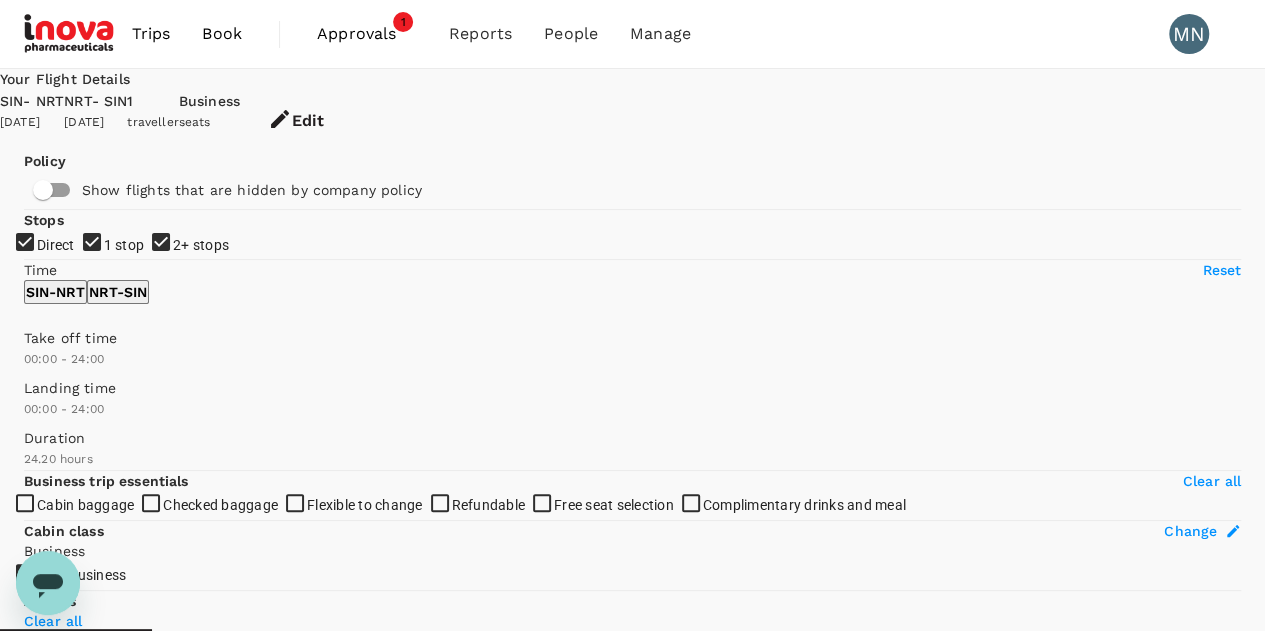 click on "1 stop" at bounding box center (124, 245) 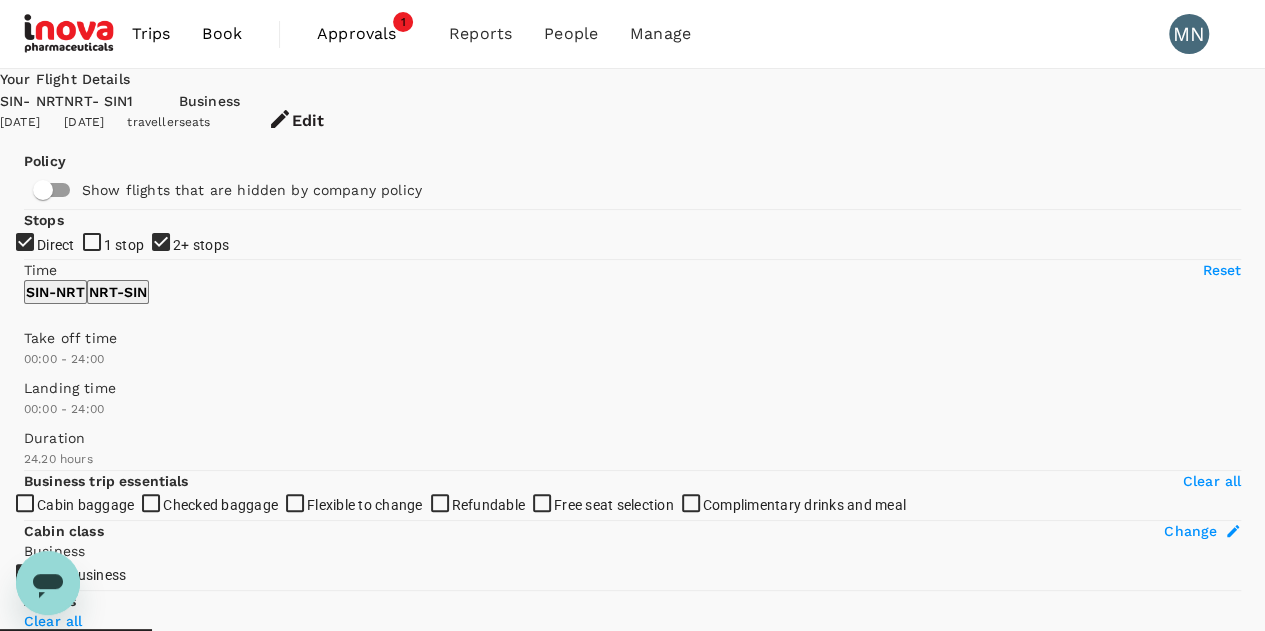 click on "2+ stops" at bounding box center [201, 245] 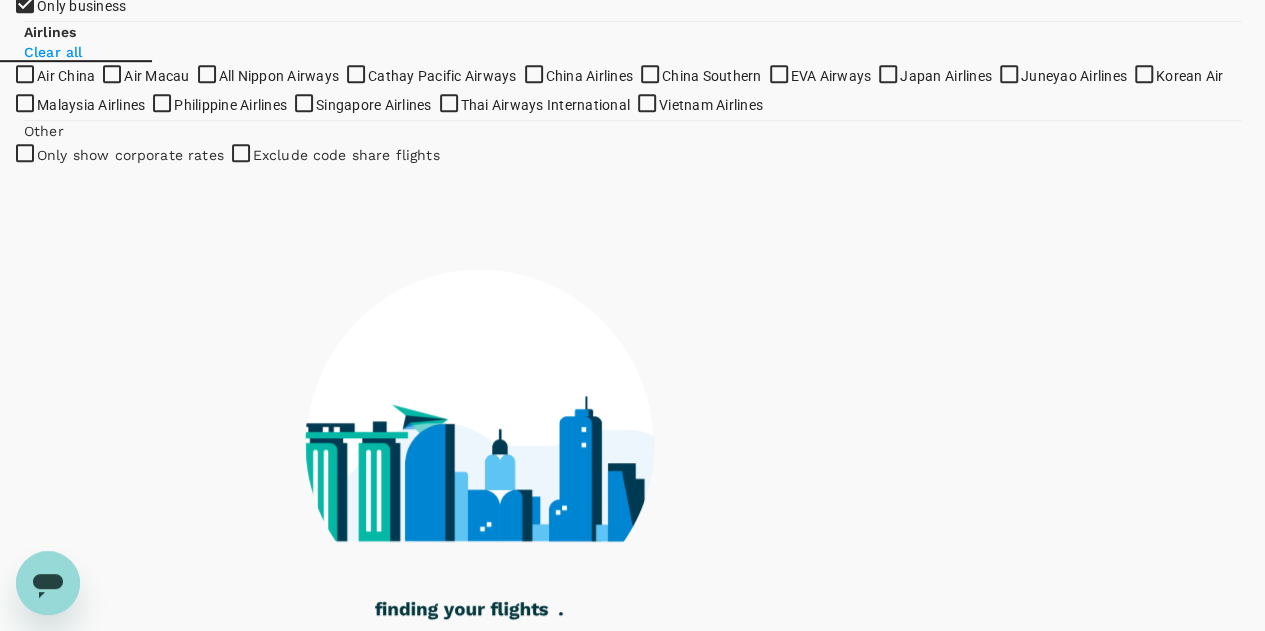 type on "1960" 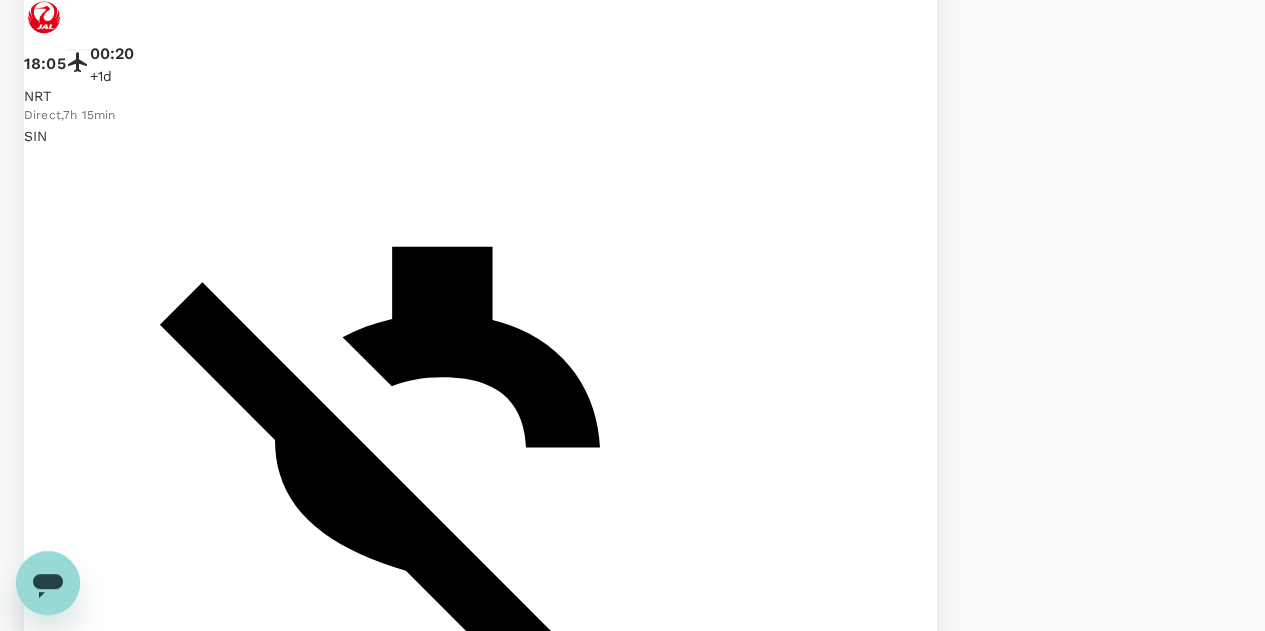 scroll, scrollTop: 1328, scrollLeft: 0, axis: vertical 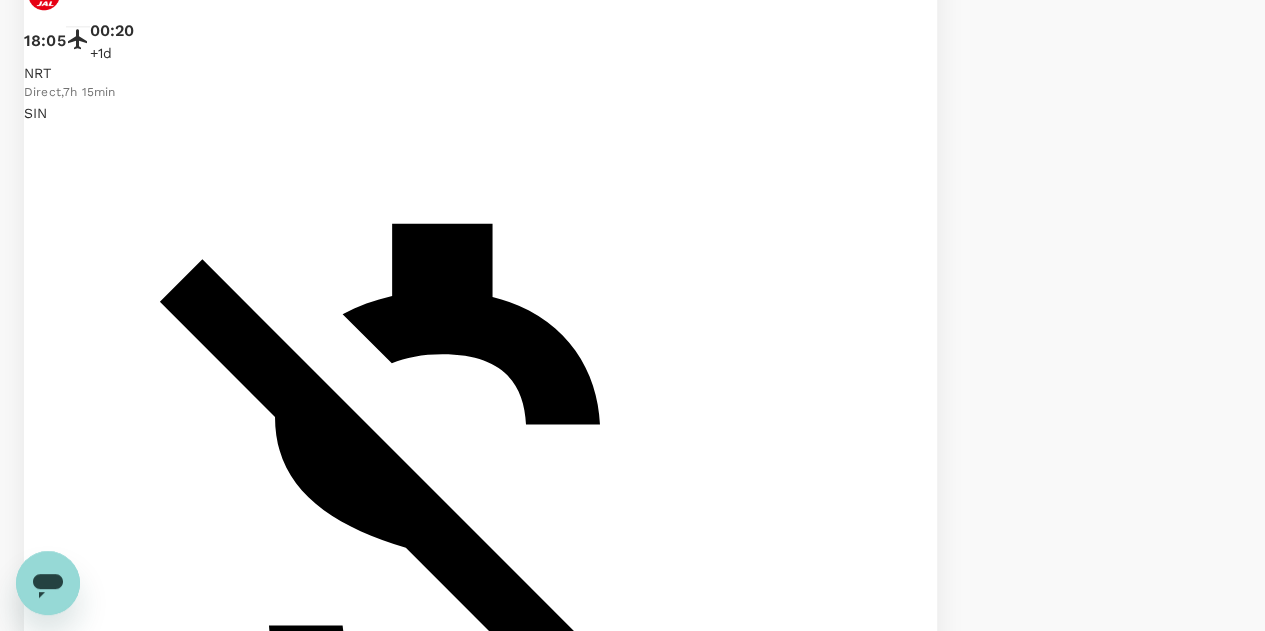 click on "Singapore Airlines" at bounding box center [632, -1013] 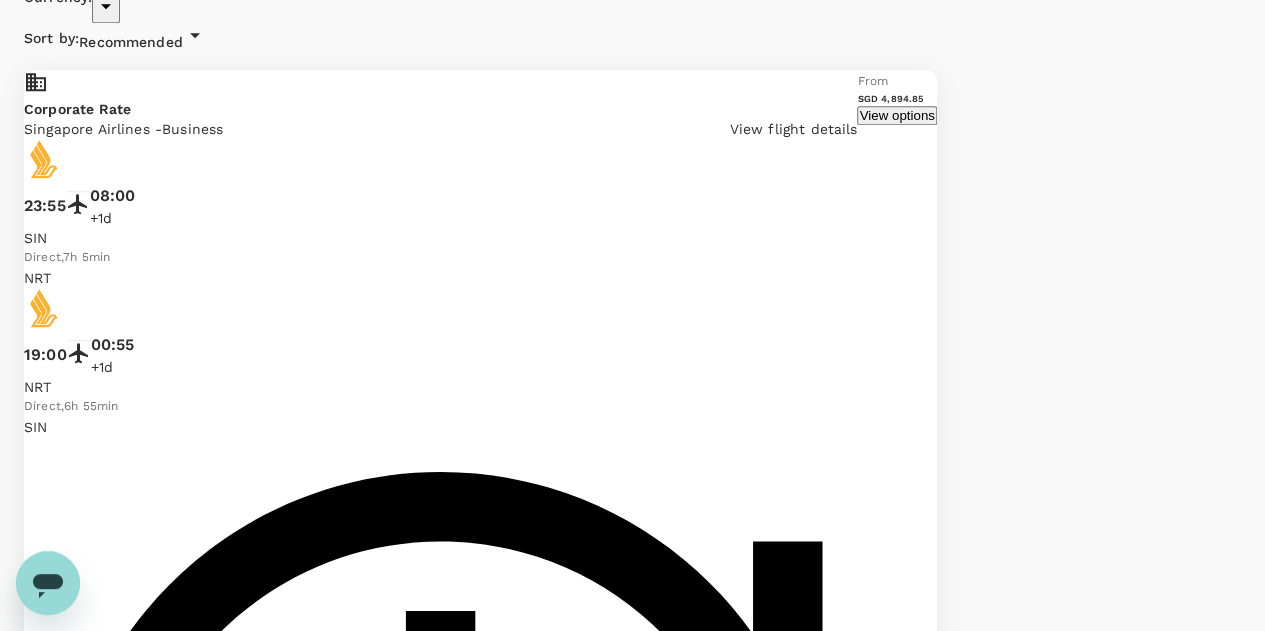 scroll, scrollTop: 788, scrollLeft: 0, axis: vertical 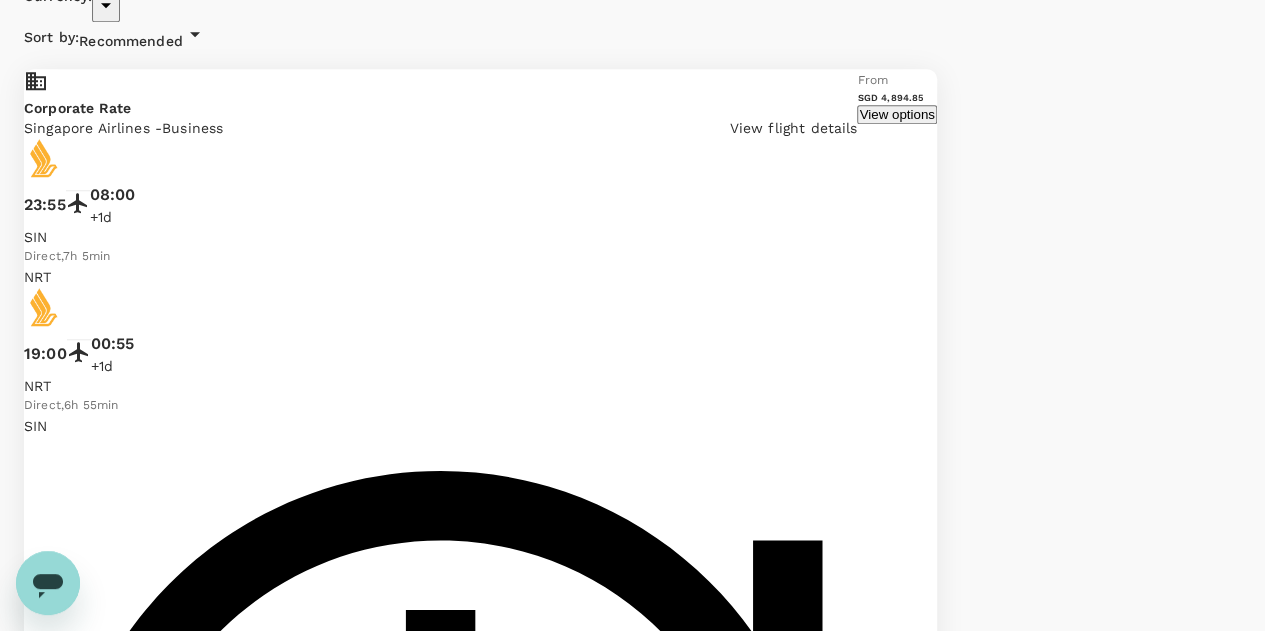 checkbox on "false" 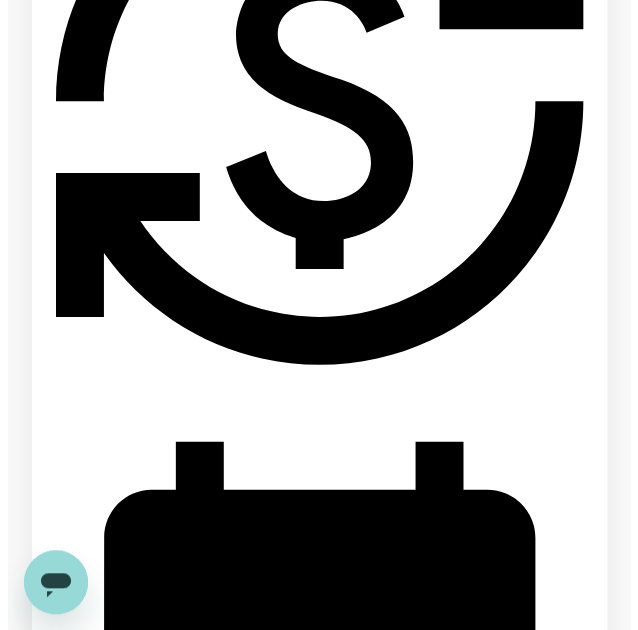 scroll, scrollTop: 1105, scrollLeft: 0, axis: vertical 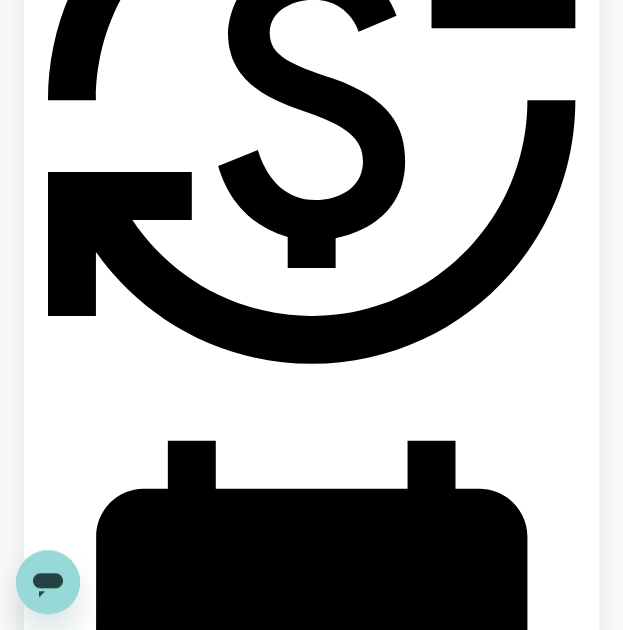 click on "View details" at bounding box center [556, 4367] 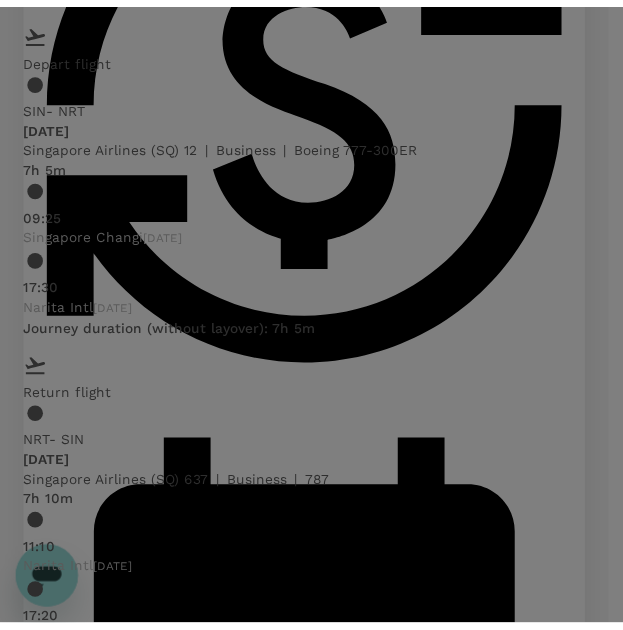 scroll, scrollTop: 59, scrollLeft: 0, axis: vertical 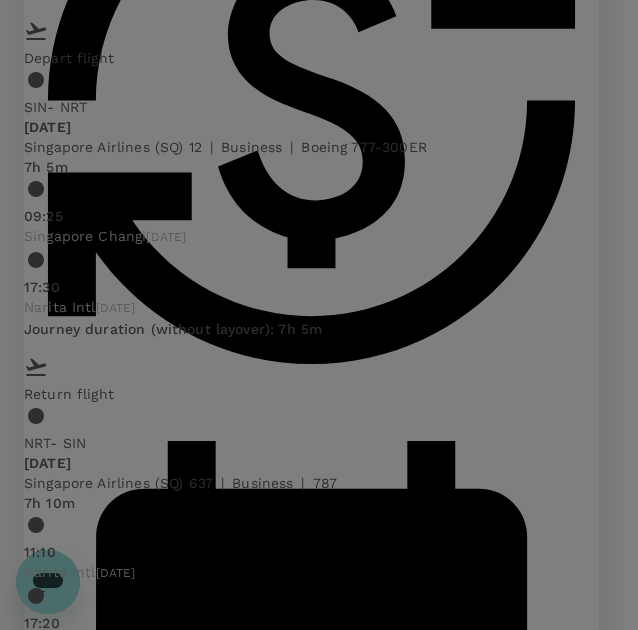 click 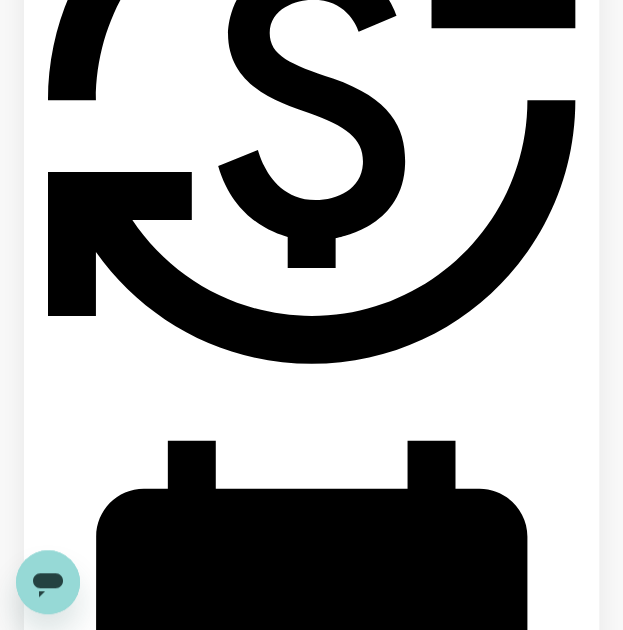 click on "View options" at bounding box center [66, 5900] 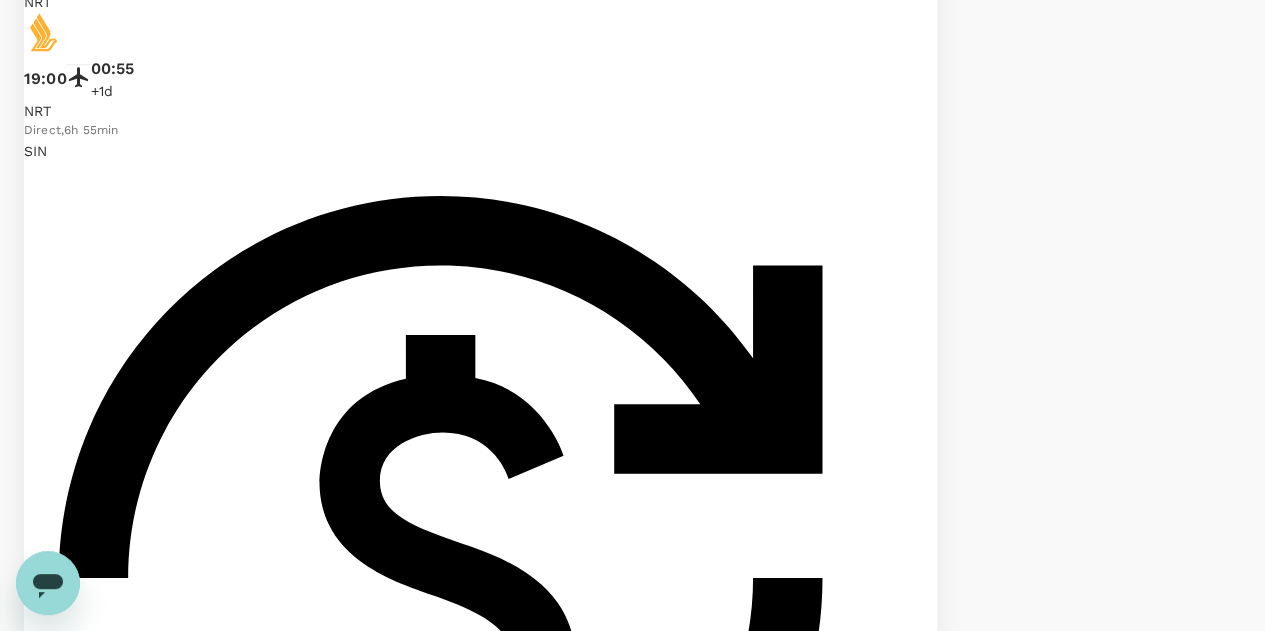 scroll, scrollTop: 909, scrollLeft: 0, axis: vertical 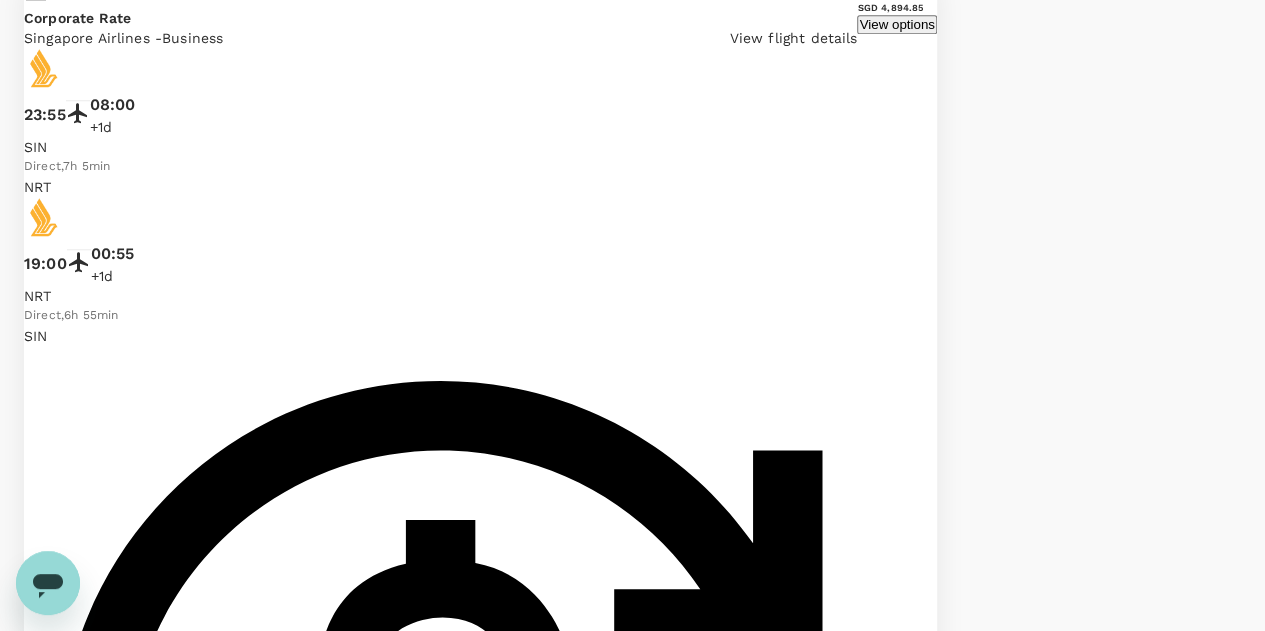 click on "Singapore Airlines     - Business   View flight details" at bounding box center [440, 6382] 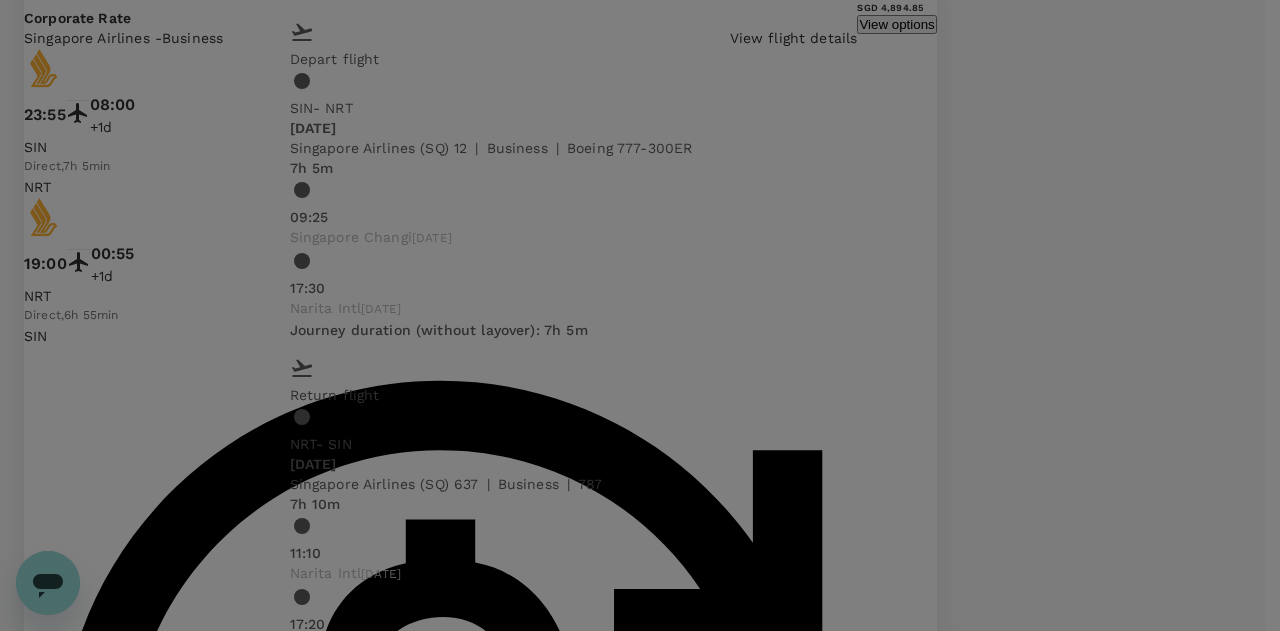click 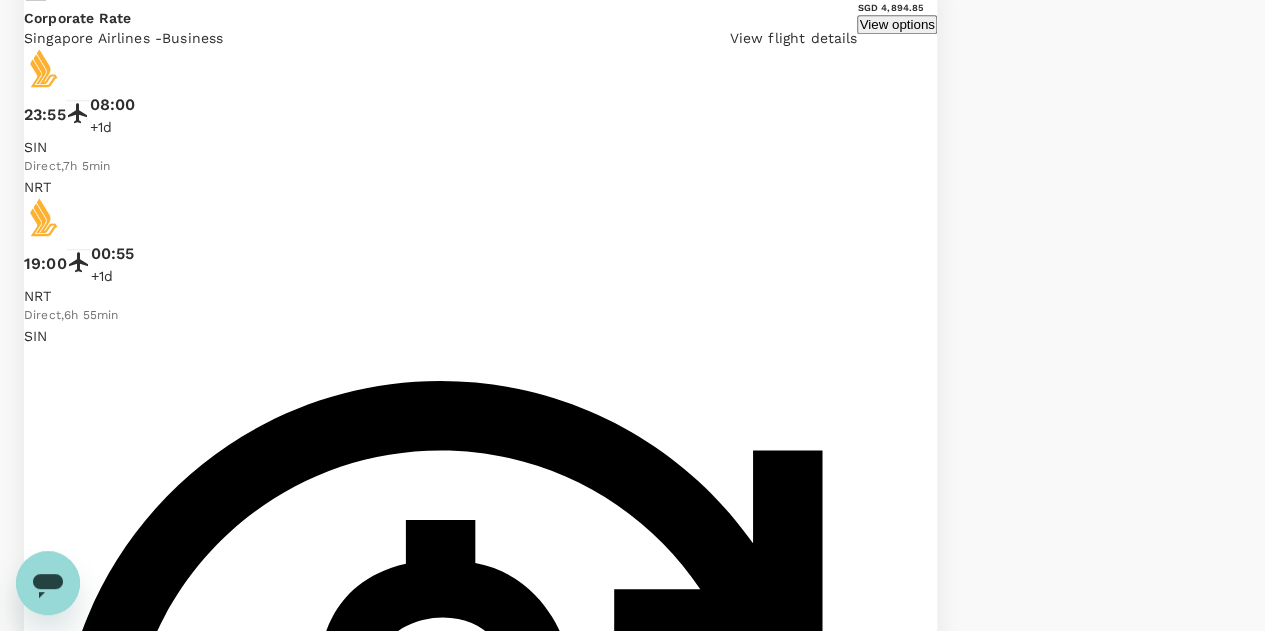 click on "View options" at bounding box center [896, 6368] 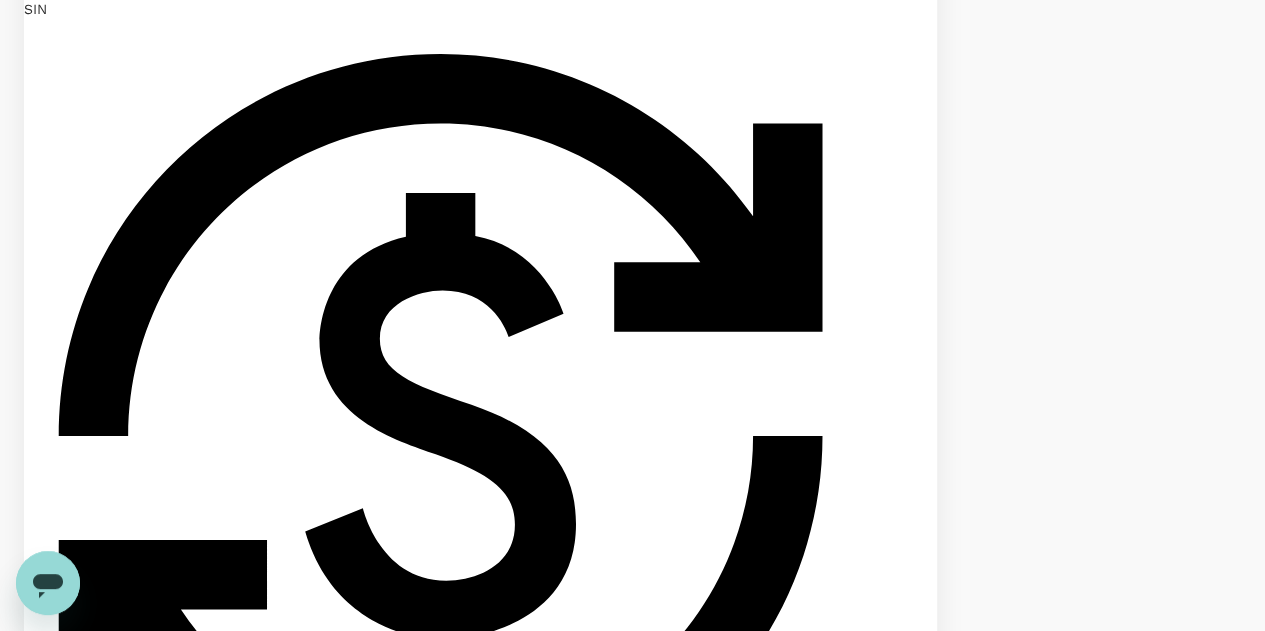 scroll, scrollTop: 1250, scrollLeft: 0, axis: vertical 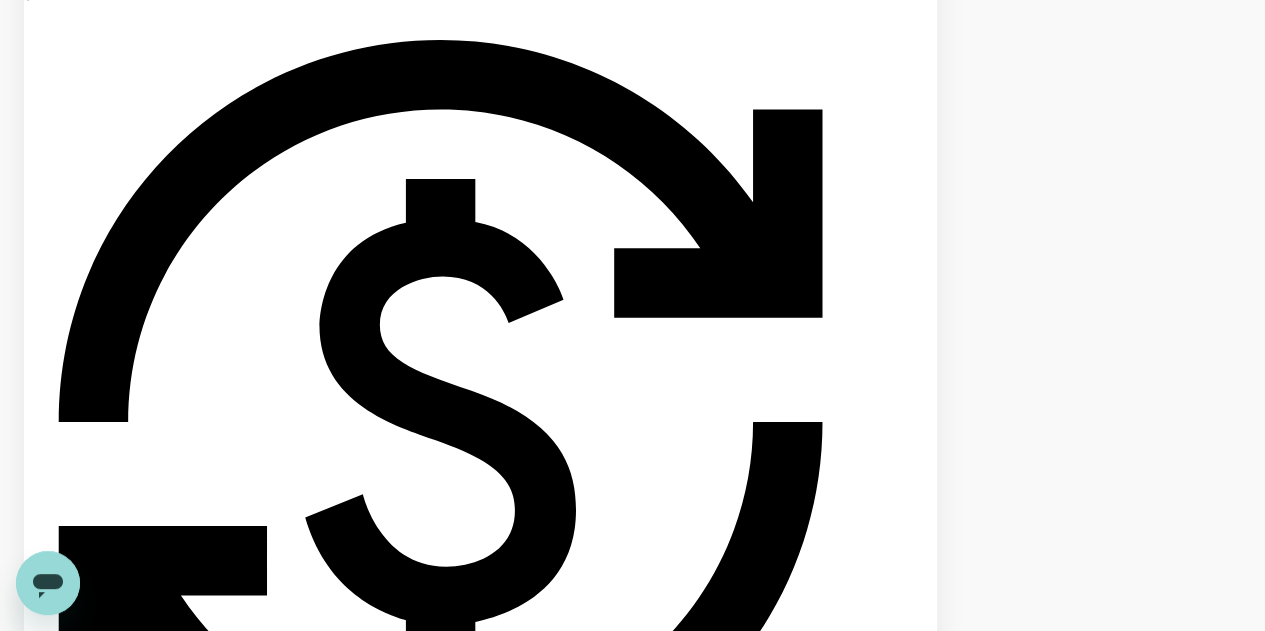 click on "SGD 6,122.85" at bounding box center [68, 8457] 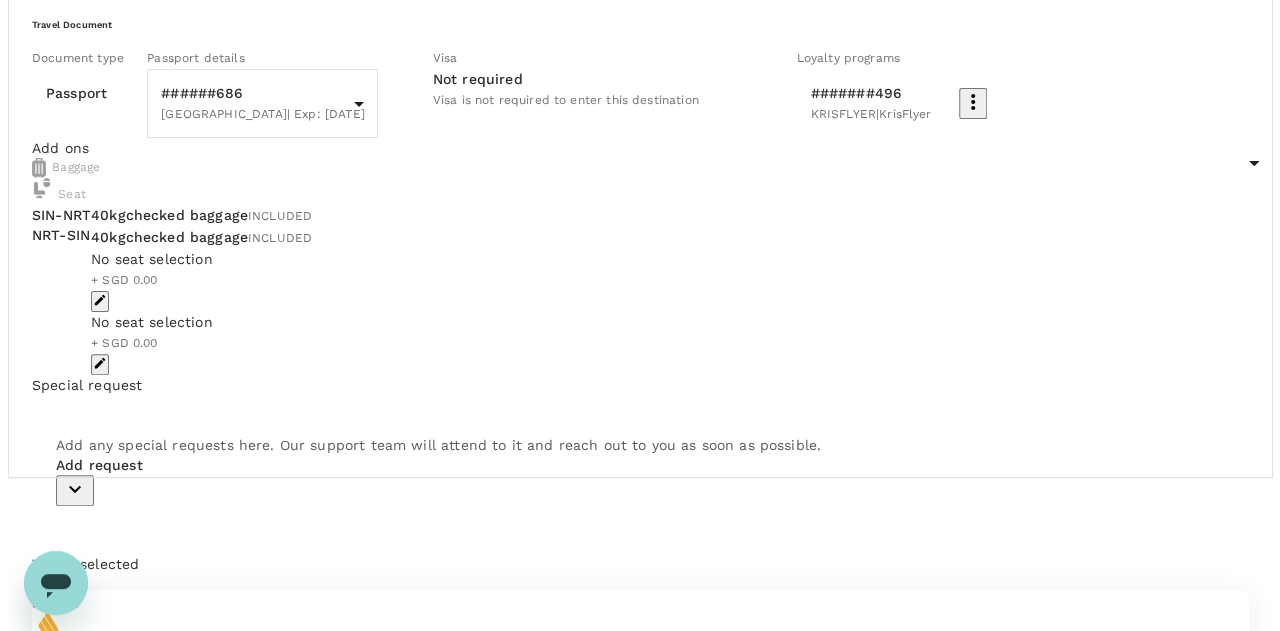 scroll, scrollTop: 159, scrollLeft: 0, axis: vertical 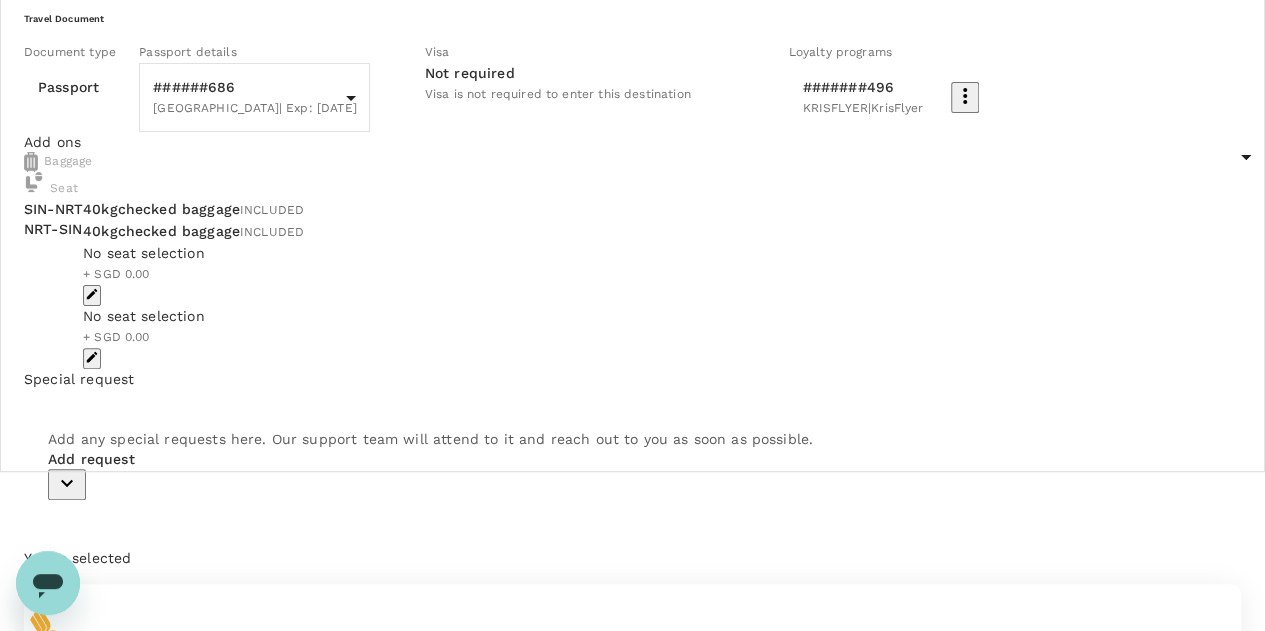 click 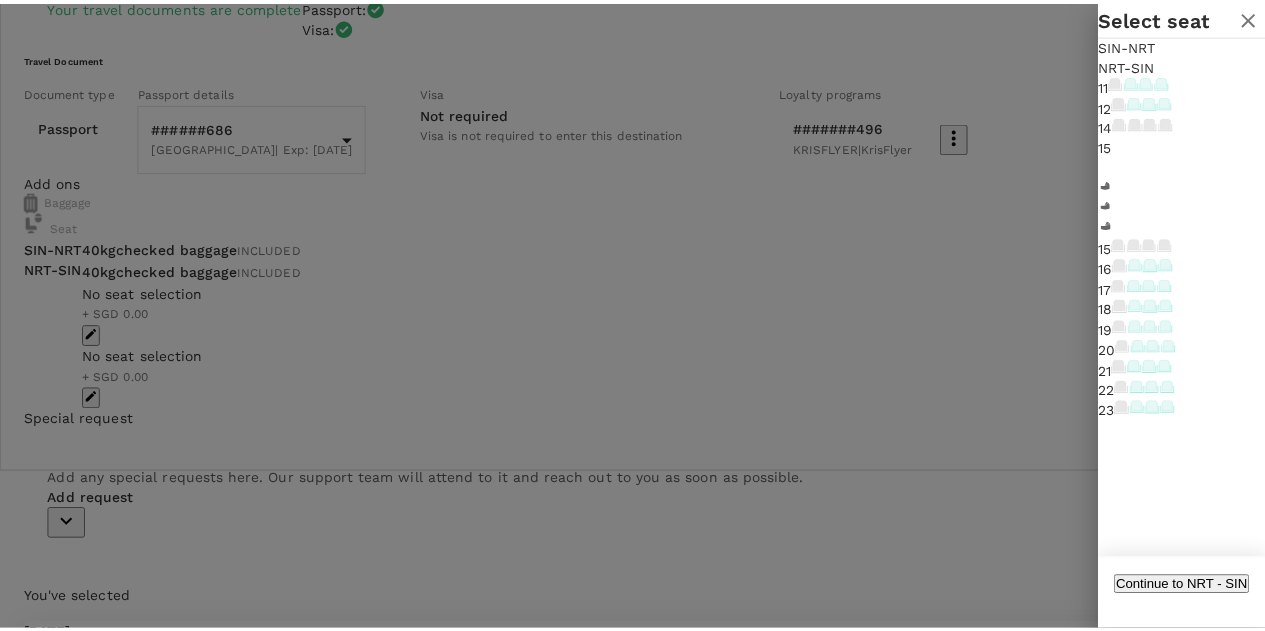 scroll, scrollTop: 0, scrollLeft: 0, axis: both 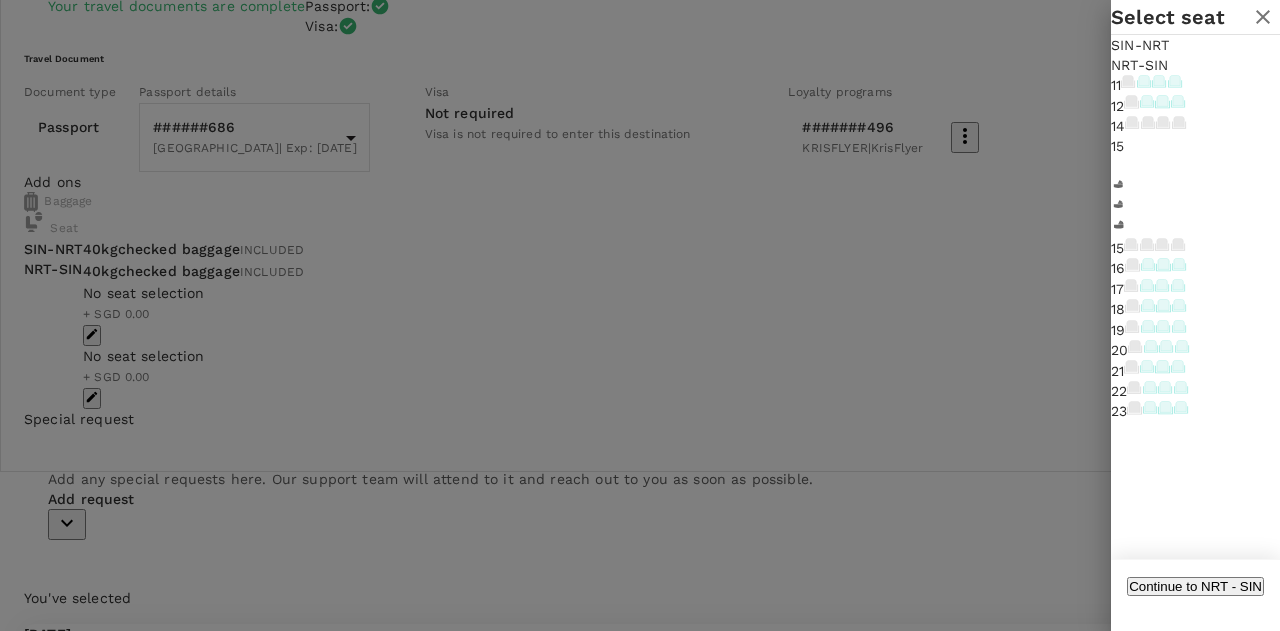 click at bounding box center [640, 315] 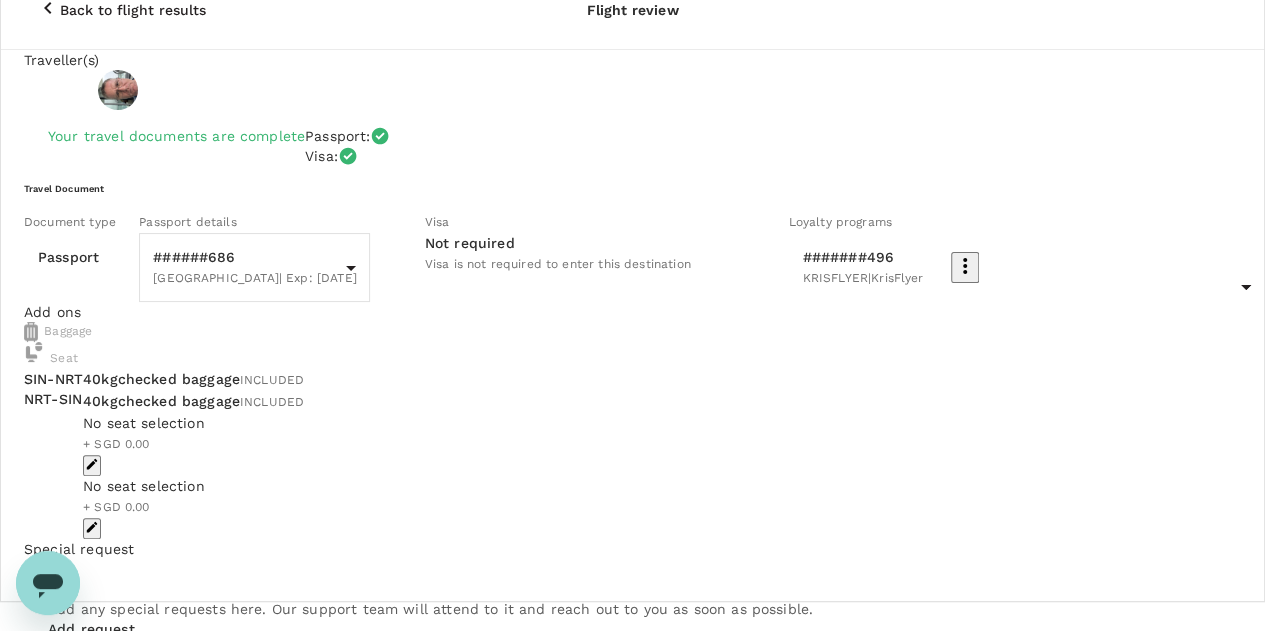 scroll, scrollTop: 27, scrollLeft: 0, axis: vertical 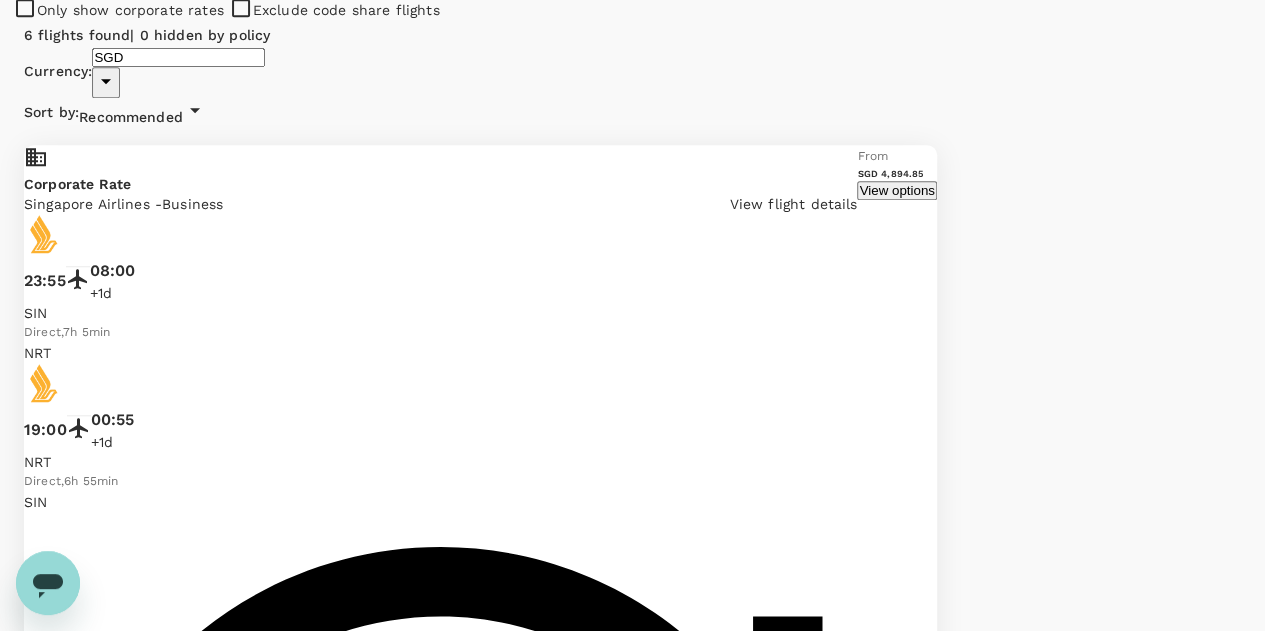 click on "View options" at bounding box center [896, 6534] 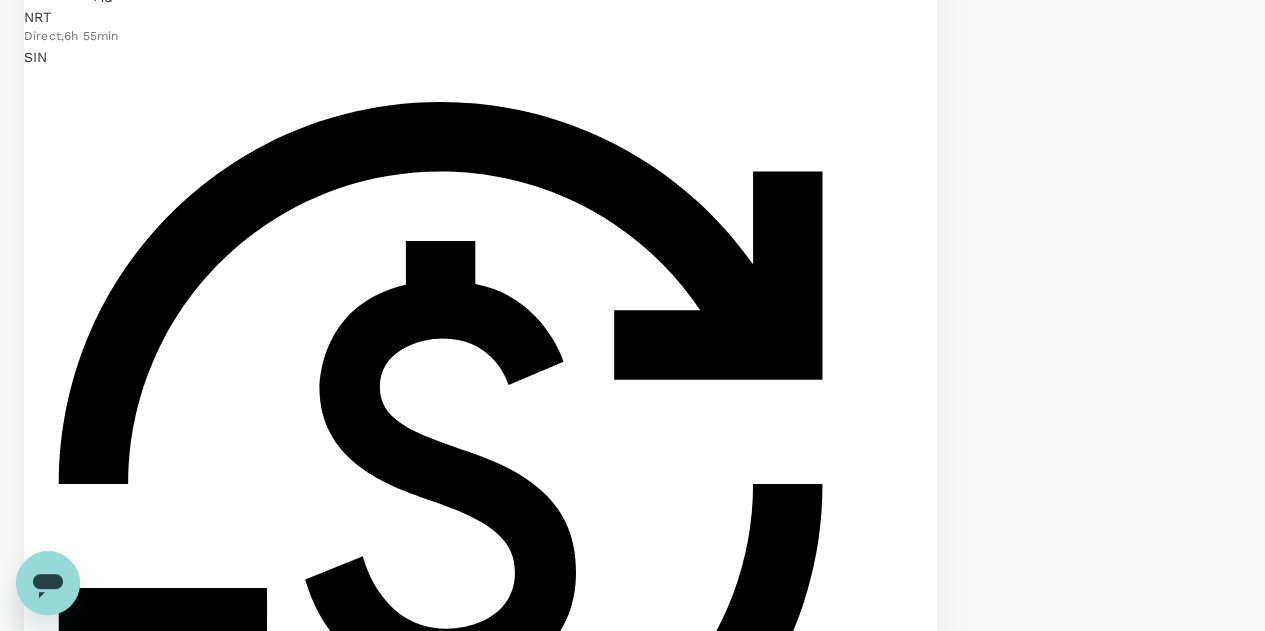 scroll, scrollTop: 1190, scrollLeft: 0, axis: vertical 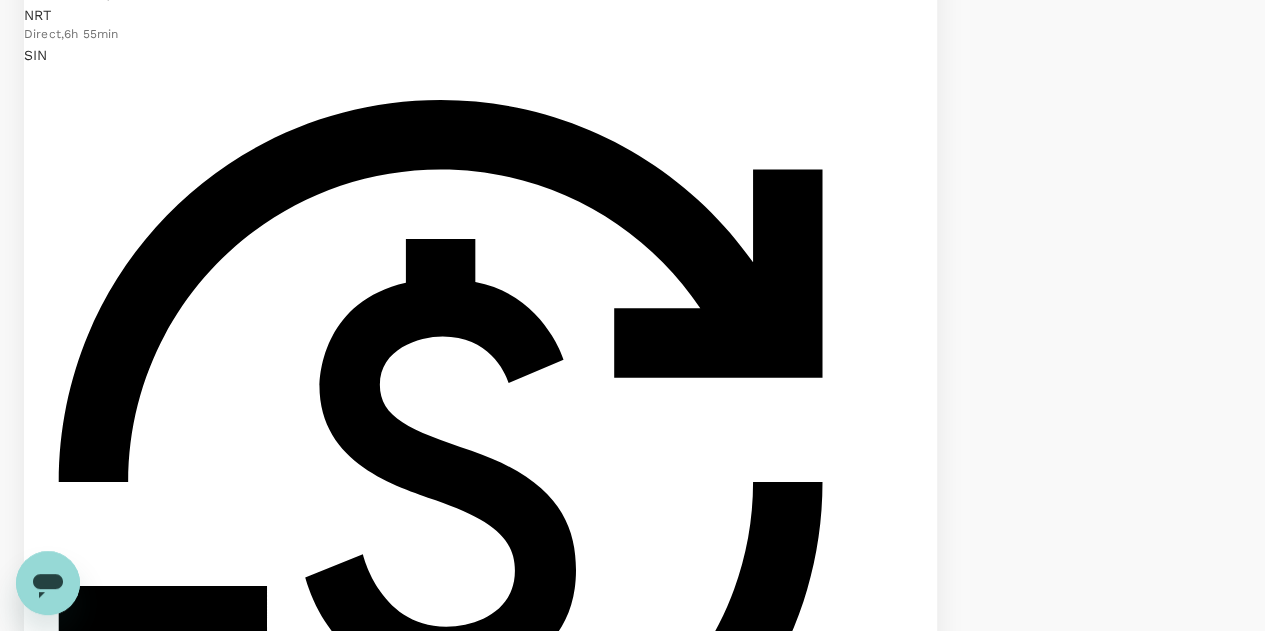 click on "SGD 6,122.85" at bounding box center [68, 8517] 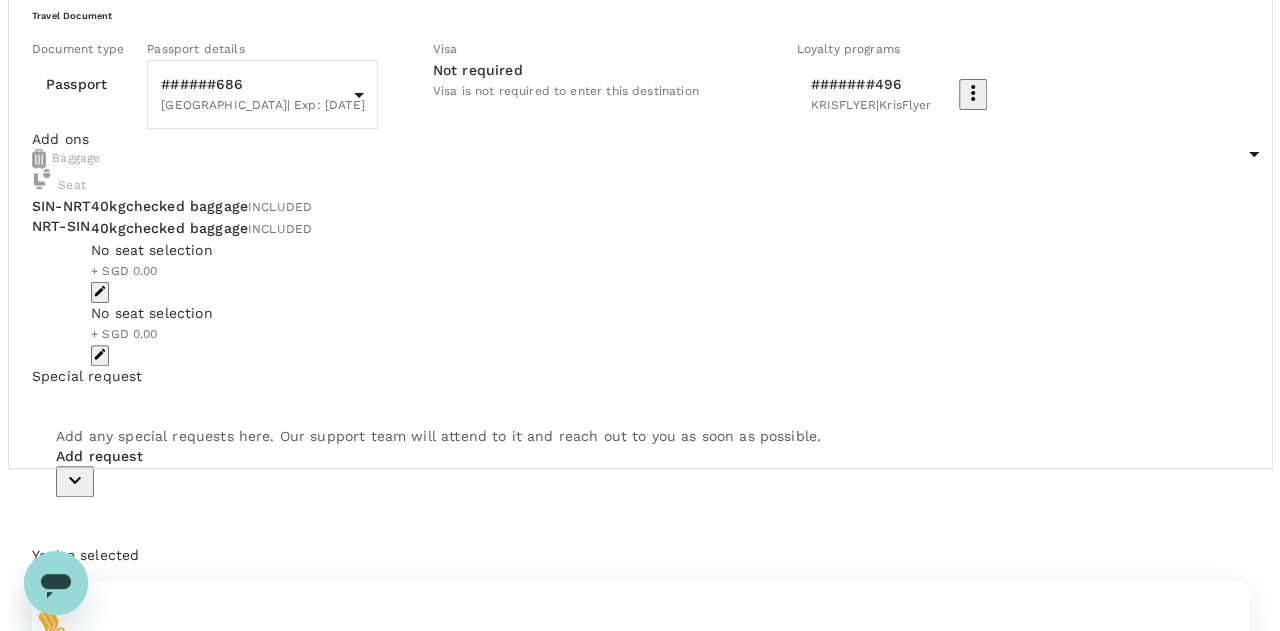 scroll, scrollTop: 183, scrollLeft: 0, axis: vertical 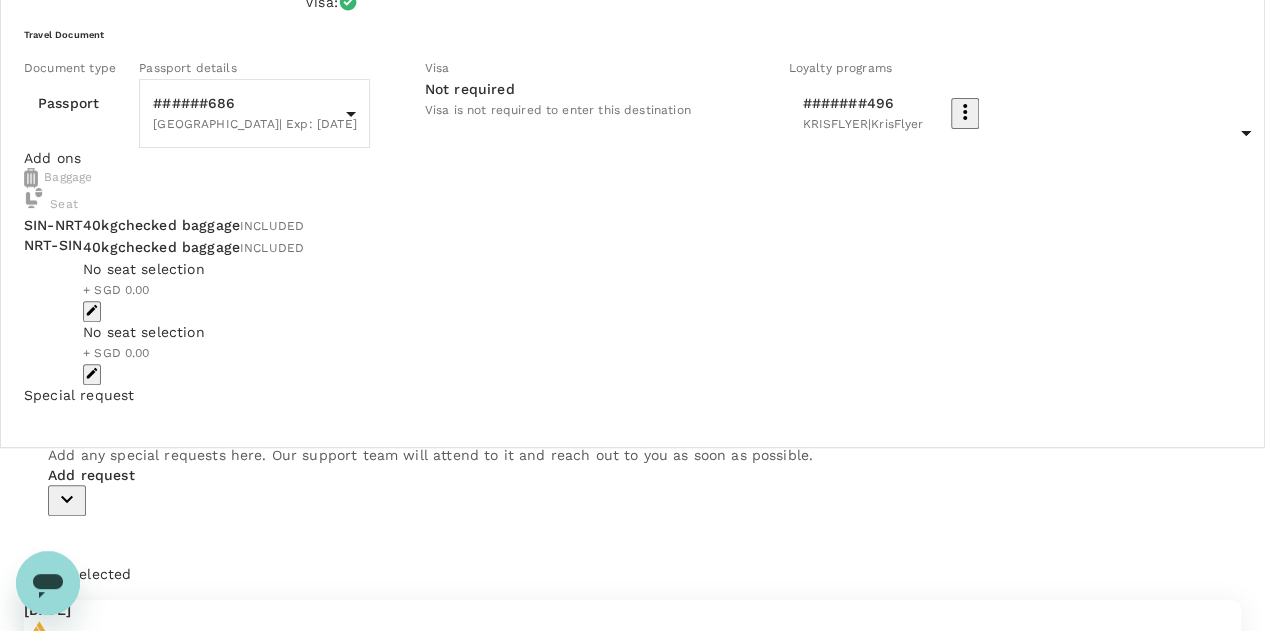 click 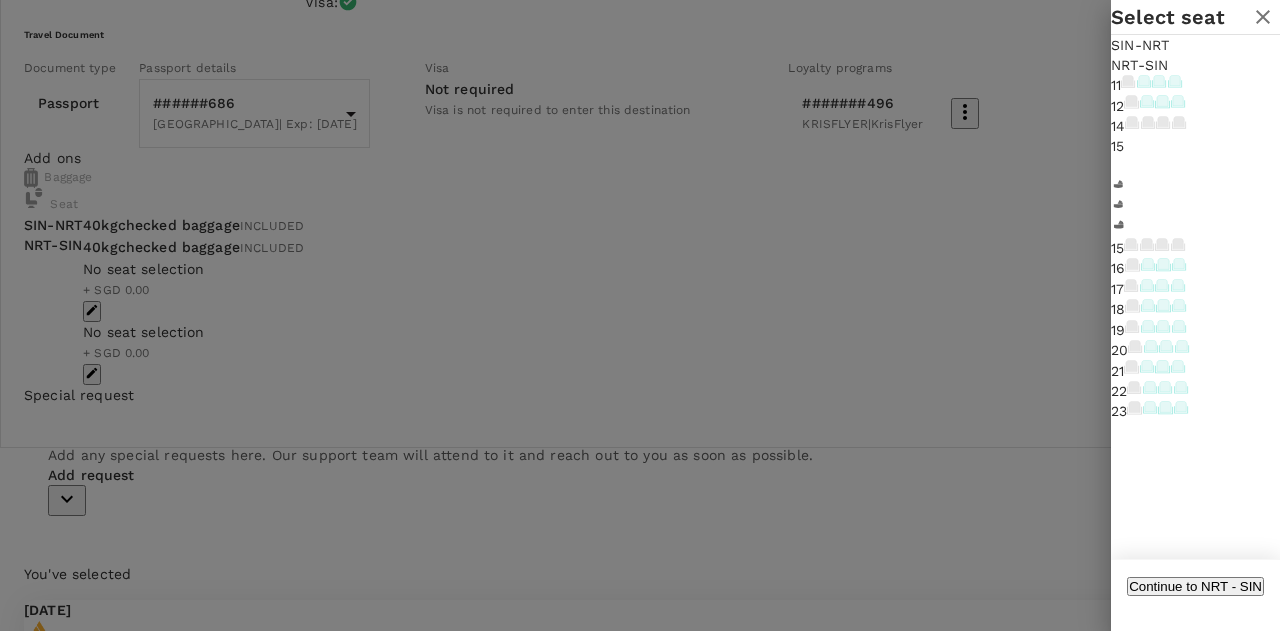 scroll, scrollTop: 143, scrollLeft: 0, axis: vertical 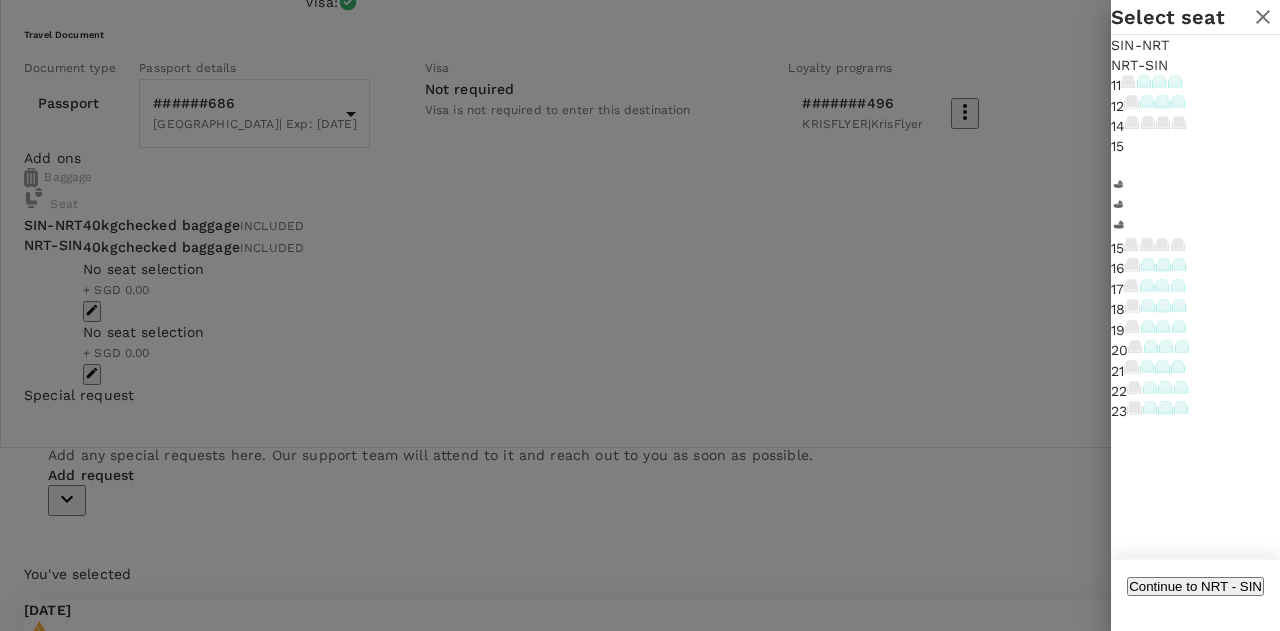 click at bounding box center (1162, 289) 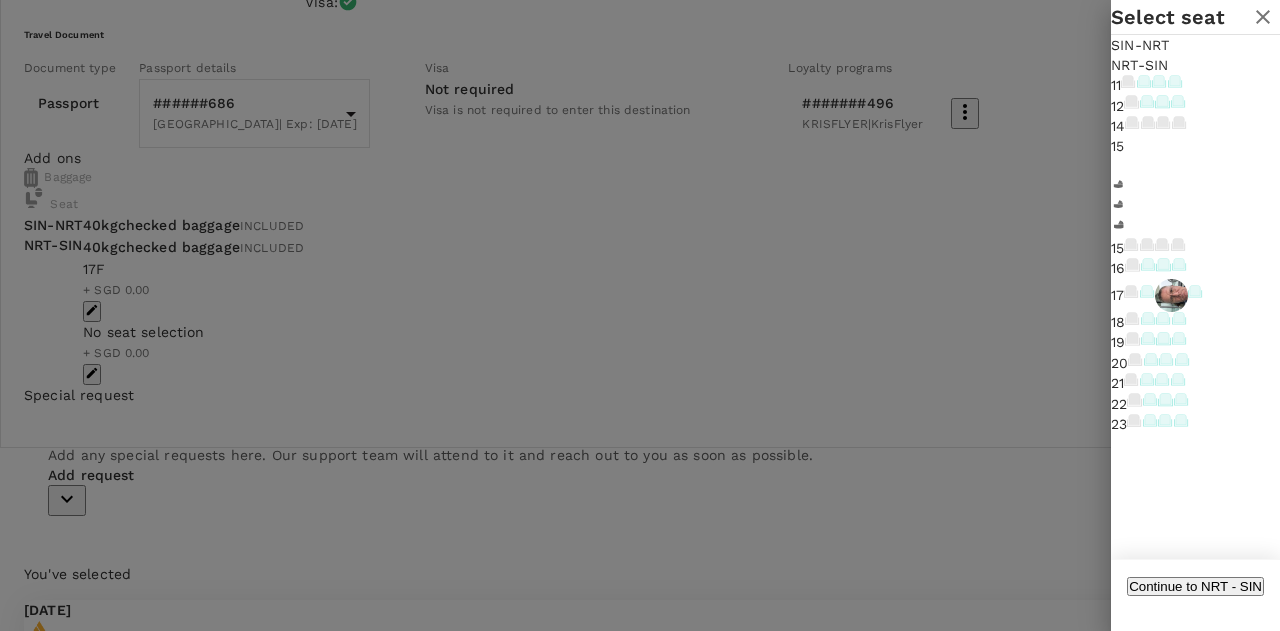 click on "Continue to   NRT - SIN" at bounding box center [1195, 586] 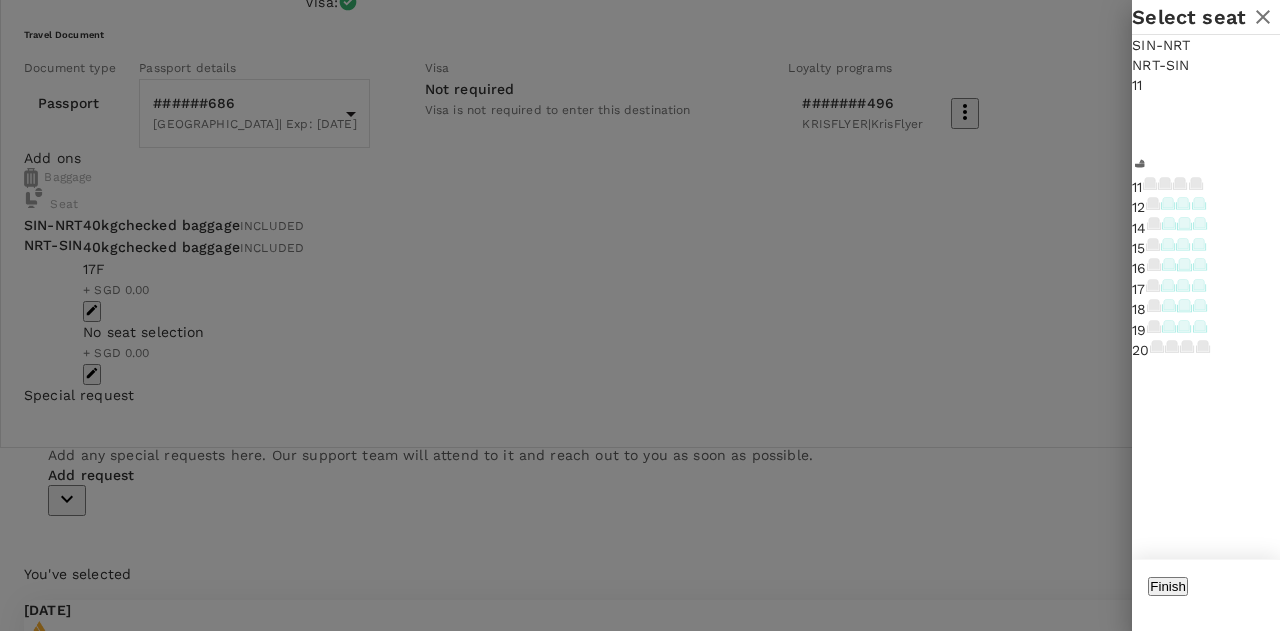 scroll, scrollTop: 6, scrollLeft: 0, axis: vertical 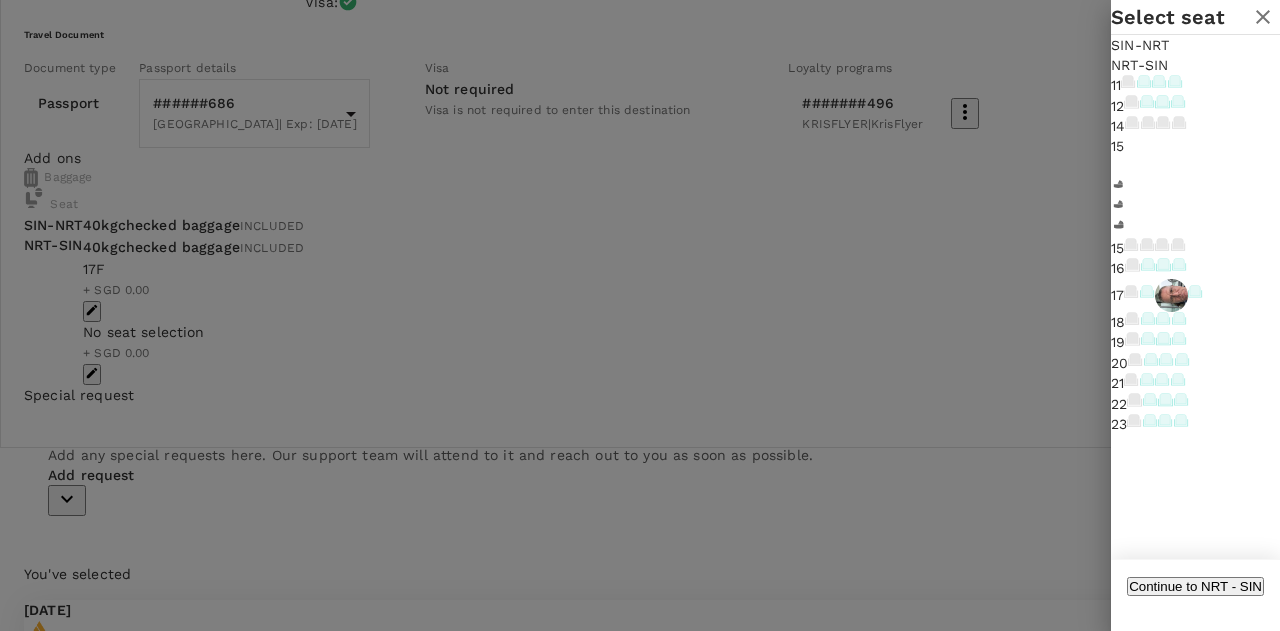 click 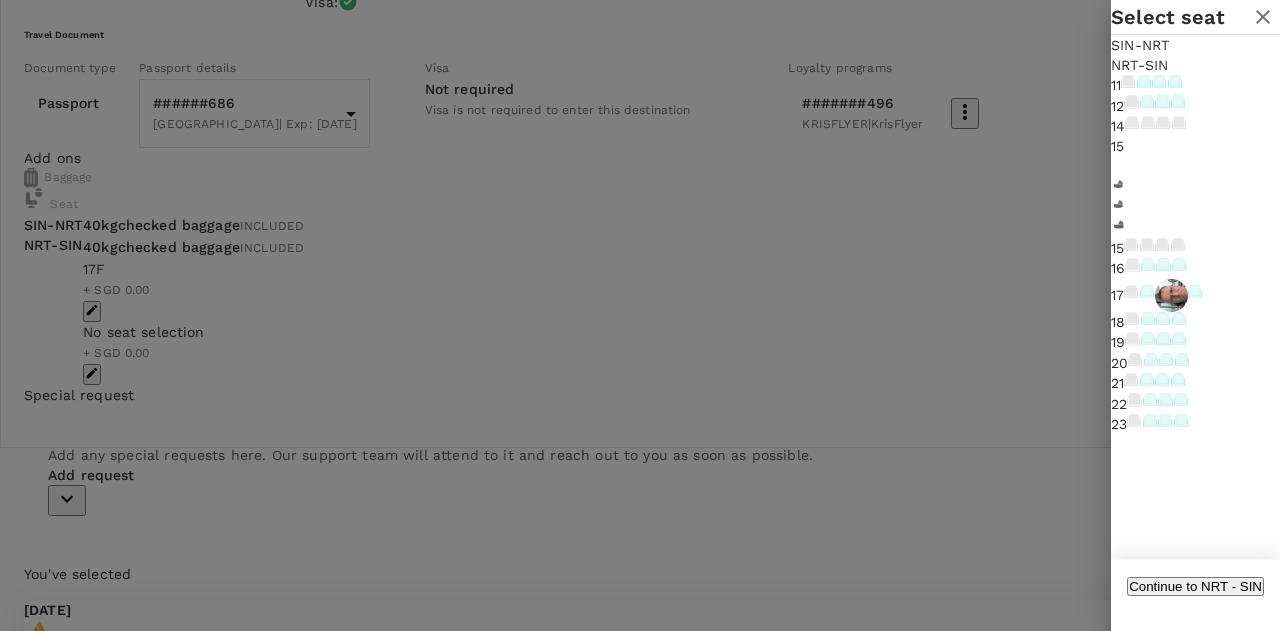 click 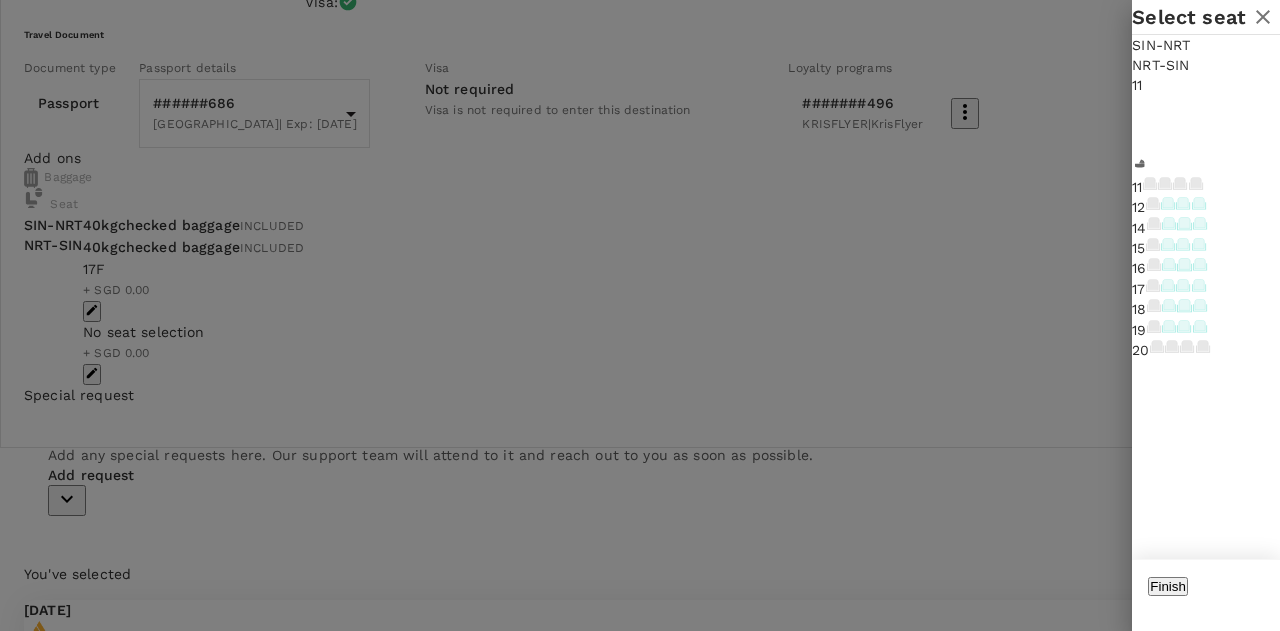click 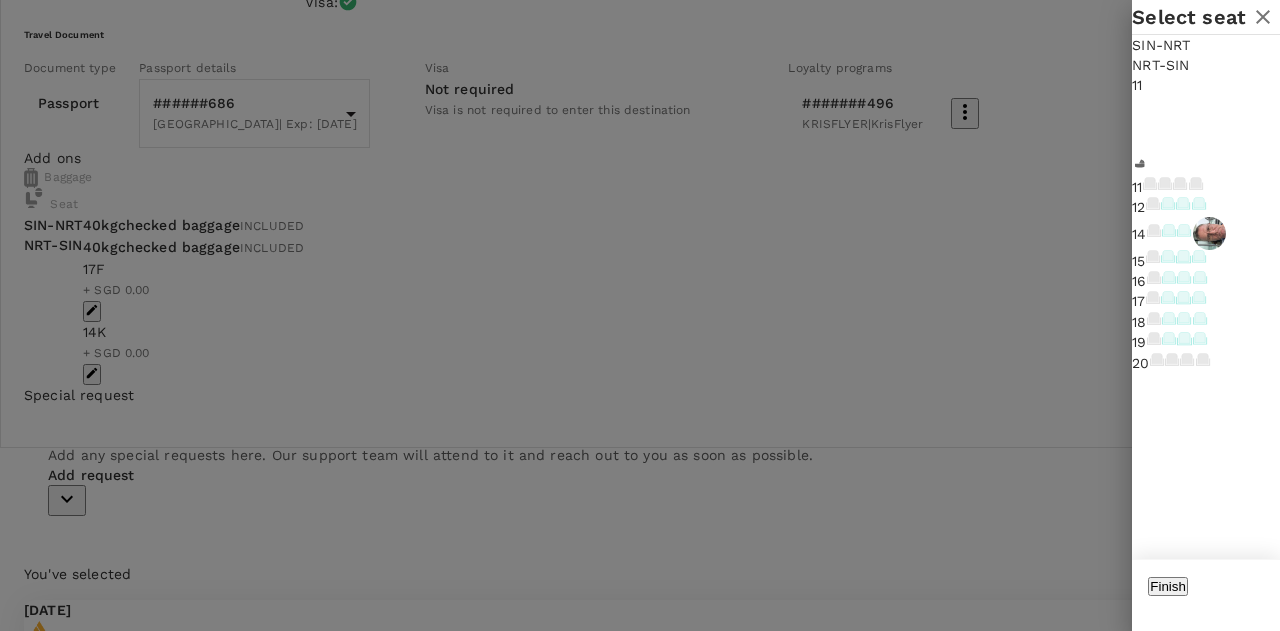 click on "Finish" at bounding box center [1168, 586] 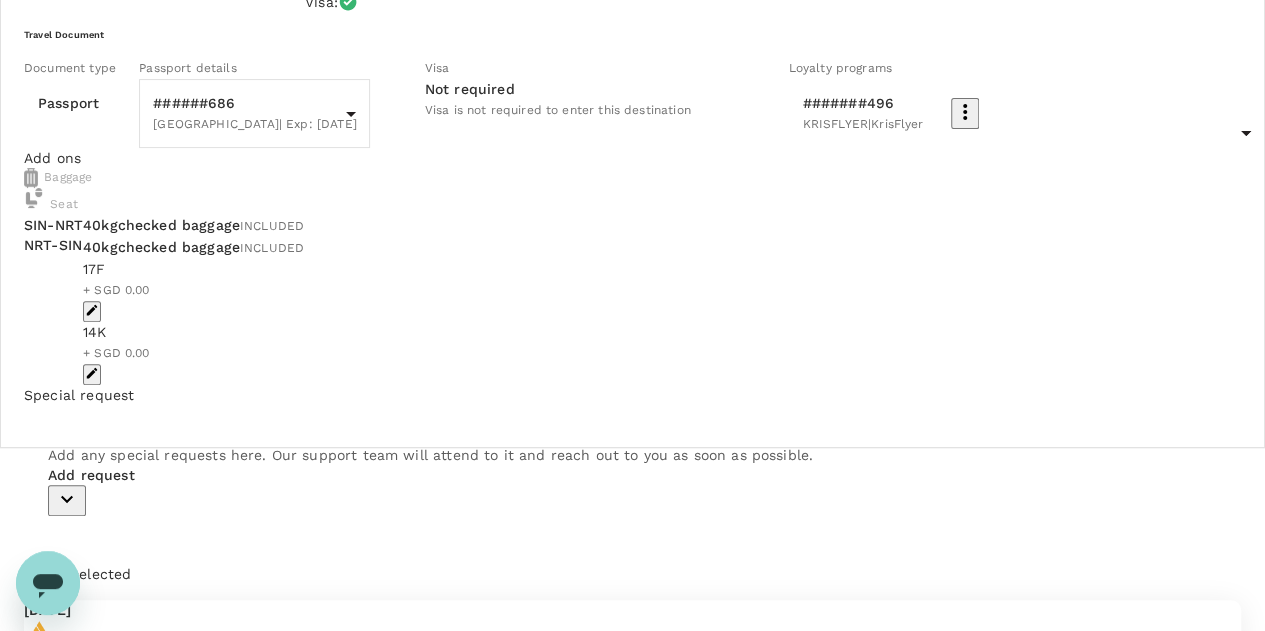 scroll, scrollTop: 347, scrollLeft: 0, axis: vertical 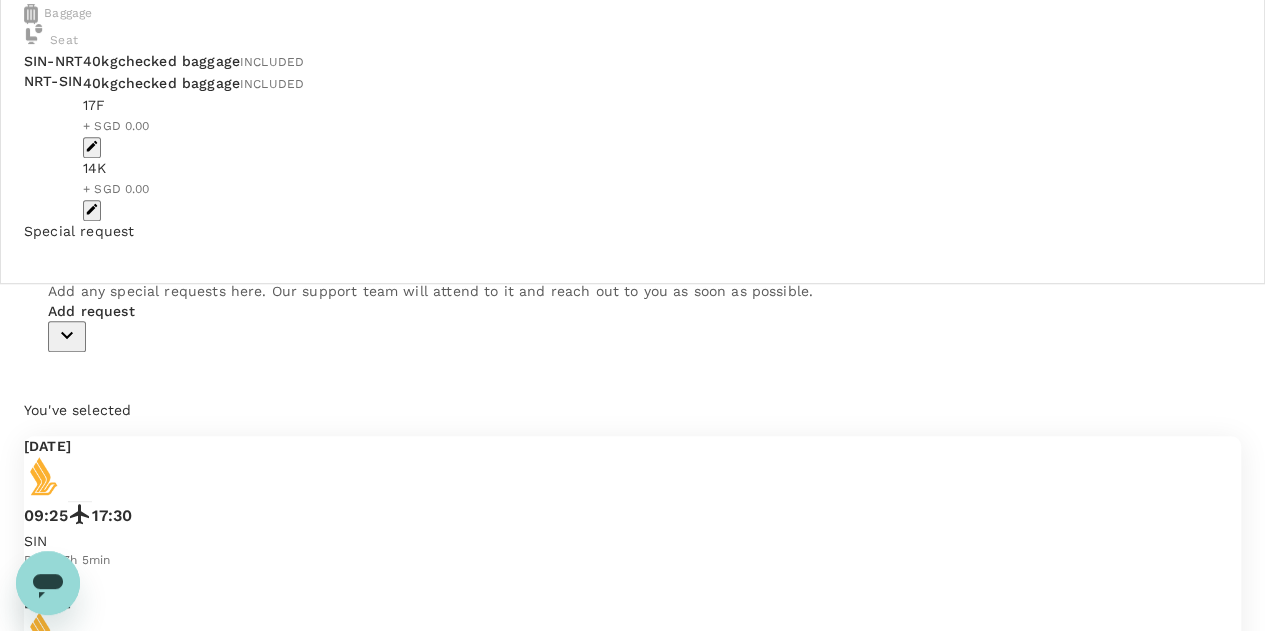 click on "Add request" at bounding box center [632, 311] 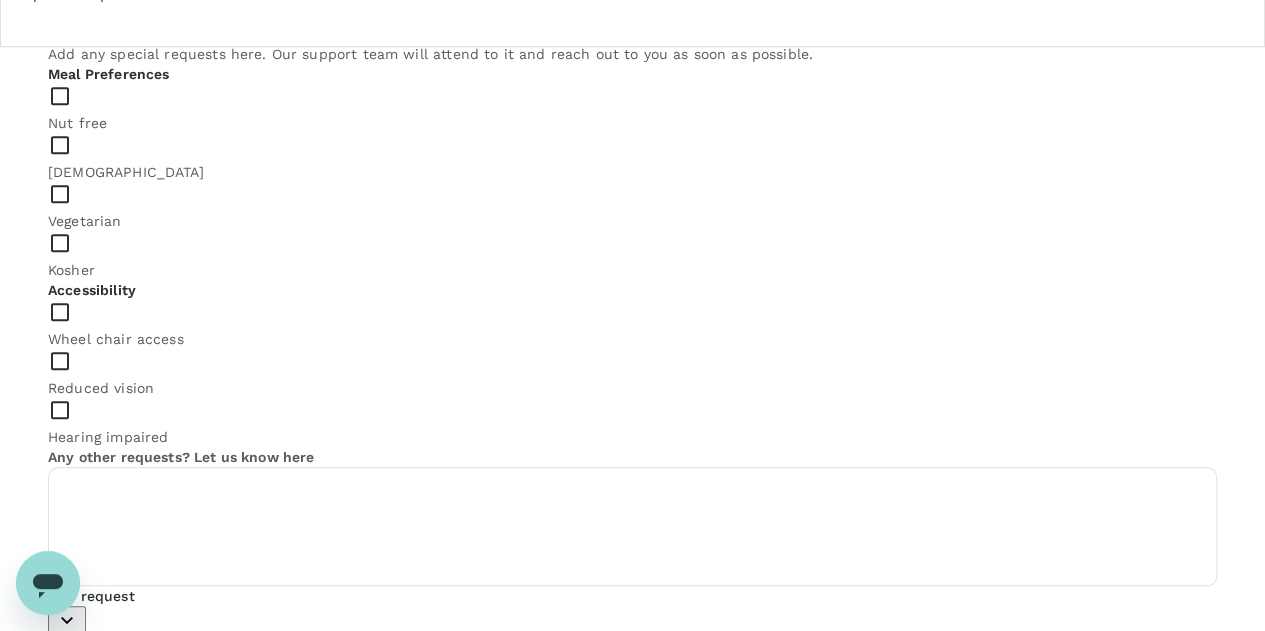 scroll, scrollTop: 666, scrollLeft: 0, axis: vertical 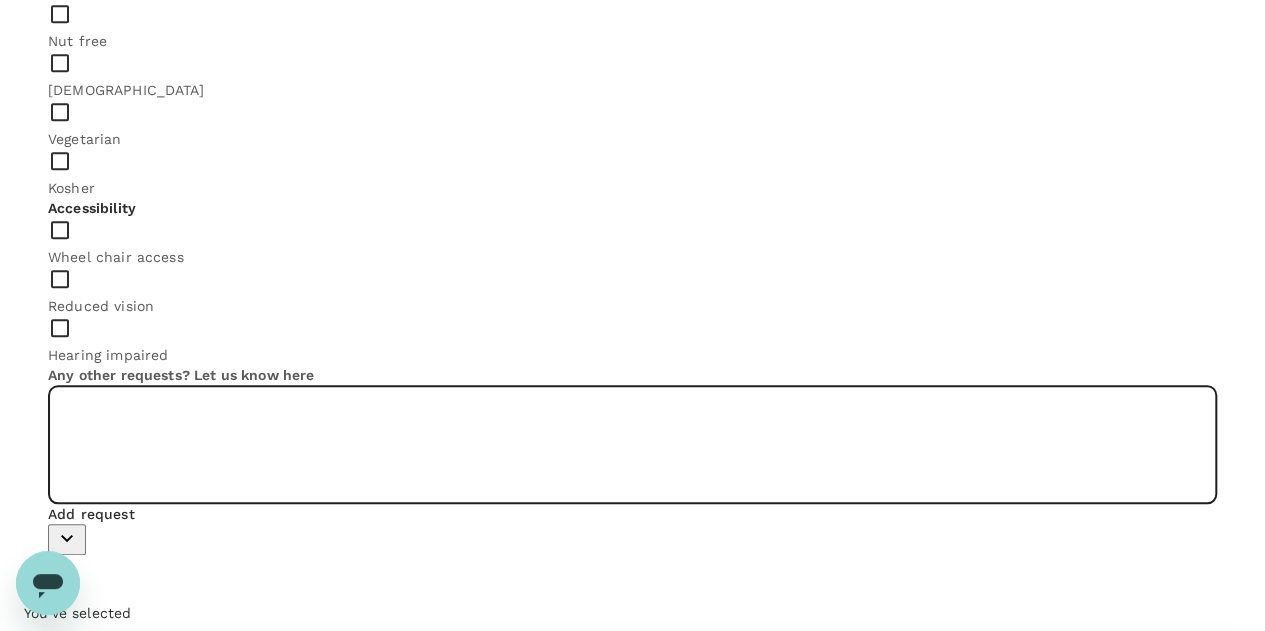 click at bounding box center (632, 444) 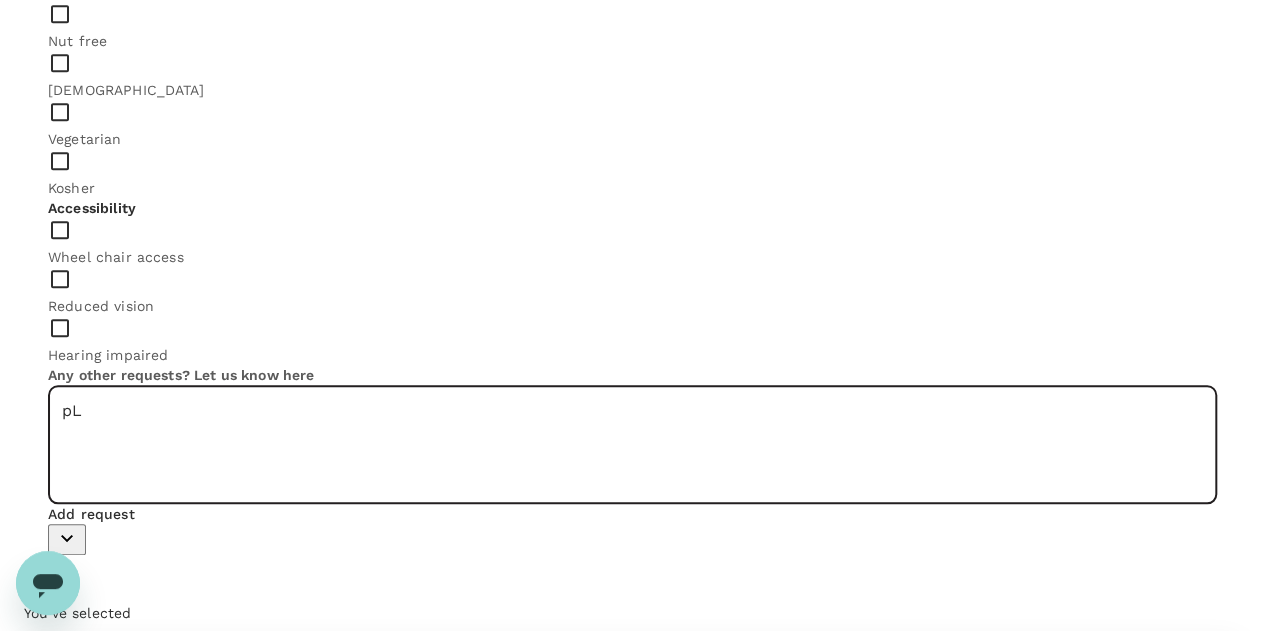 type on "p" 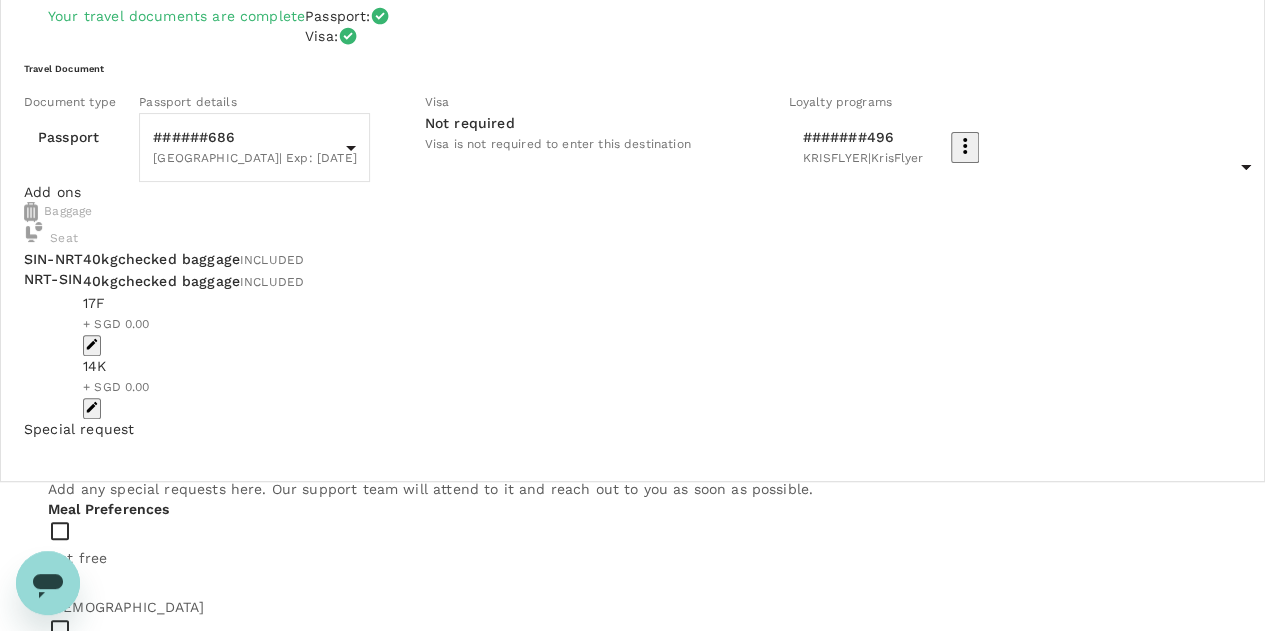 scroll, scrollTop: 147, scrollLeft: 0, axis: vertical 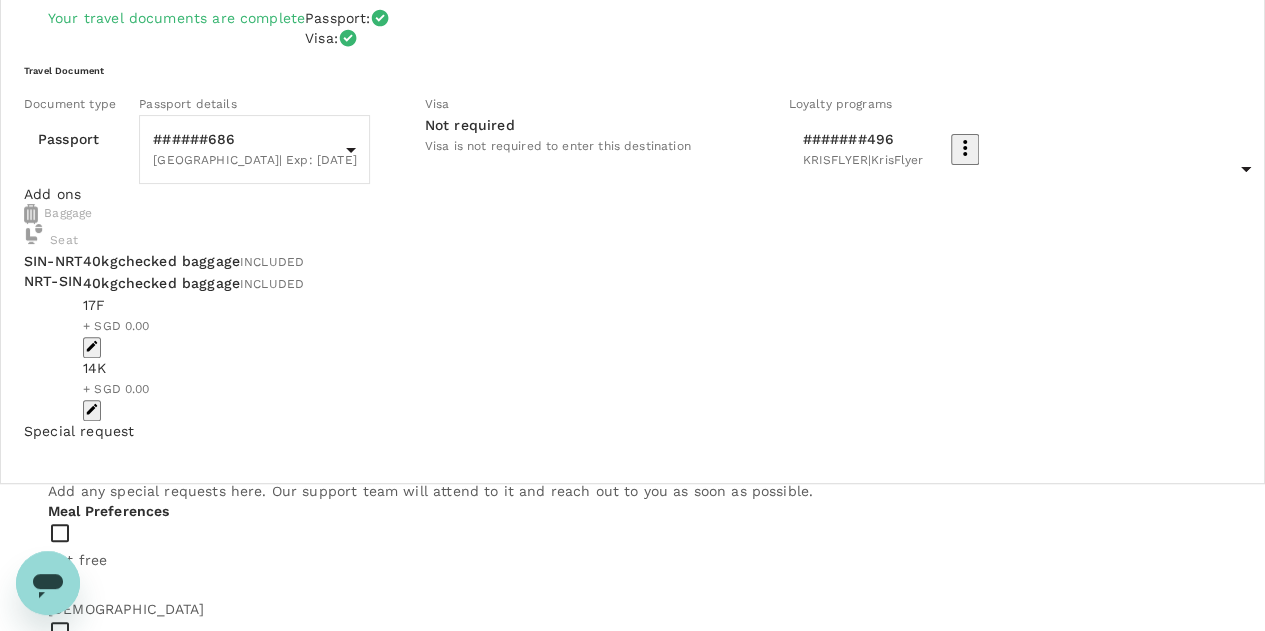 type on "Pleases select a window seat. Thank you." 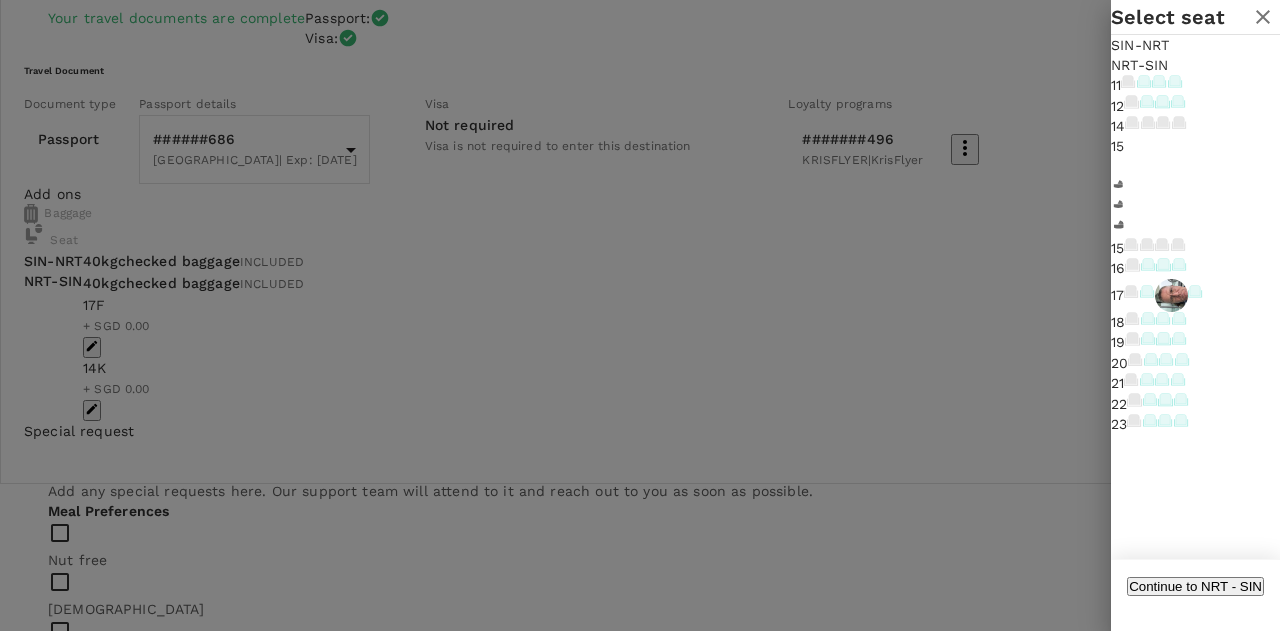 click 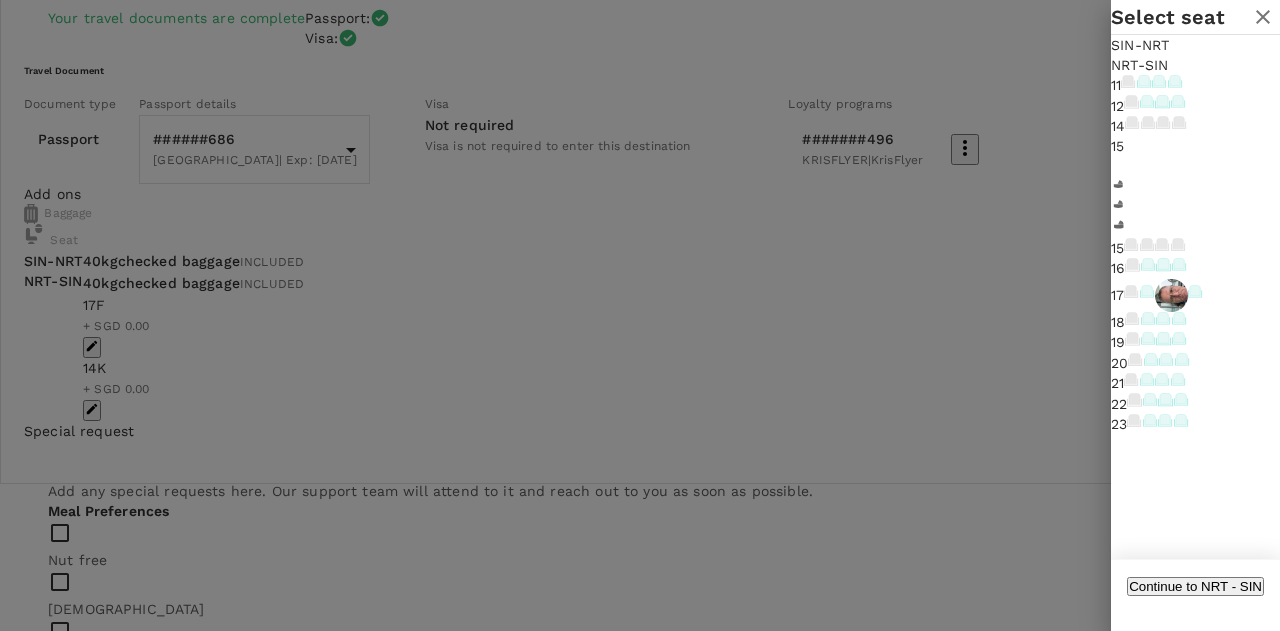 click at bounding box center [1171, 295] 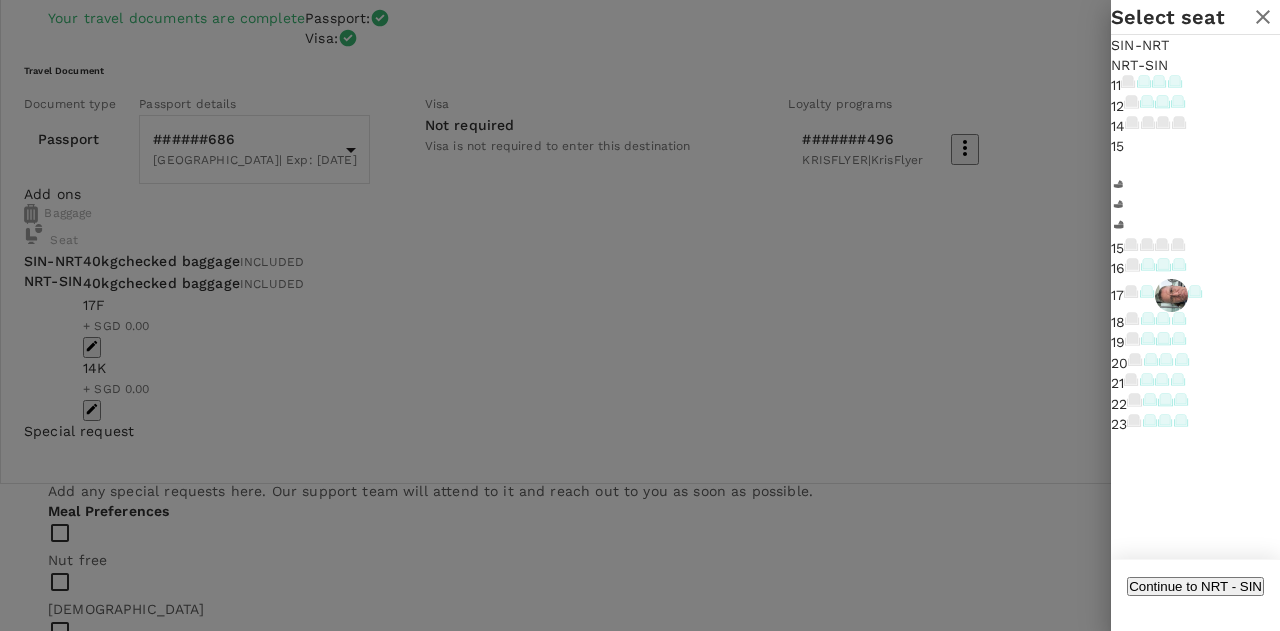 click on "Remove" at bounding box center (1376, 455) 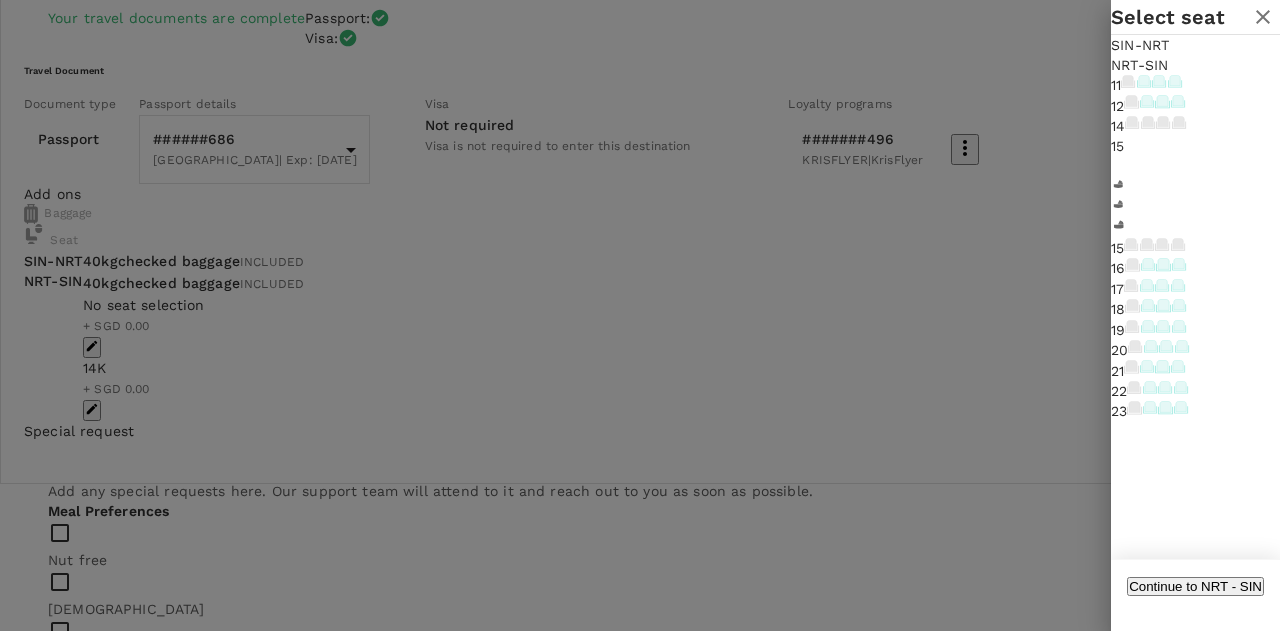 click 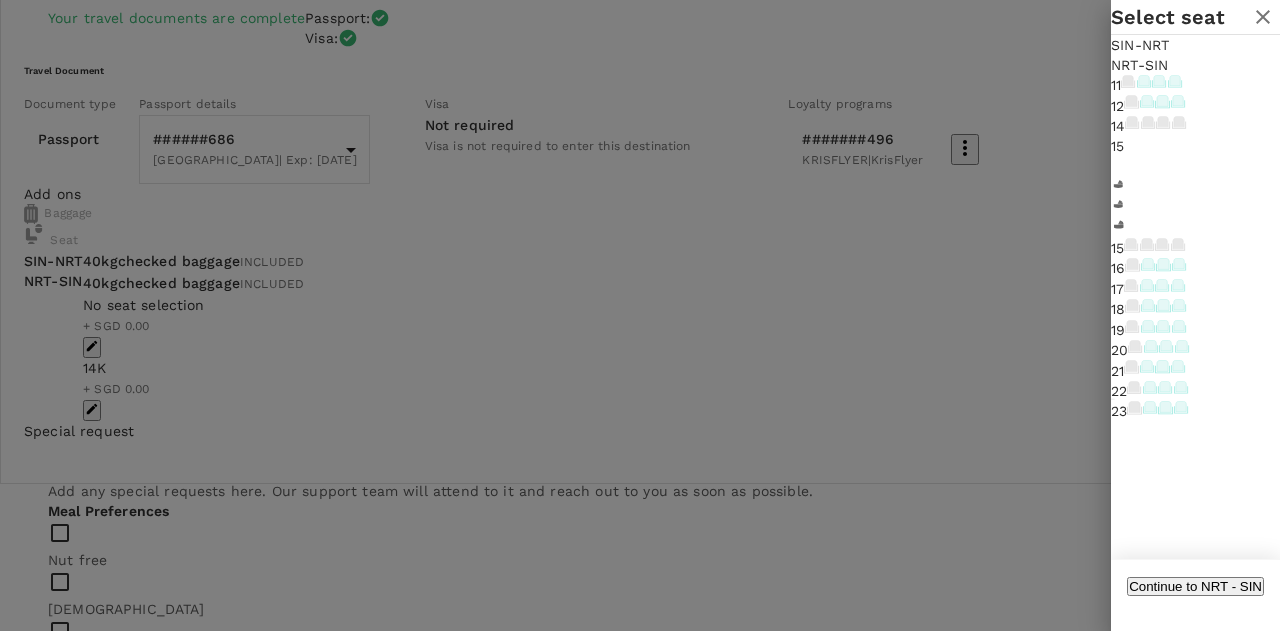 click on "Select" at bounding box center (1030, 450) 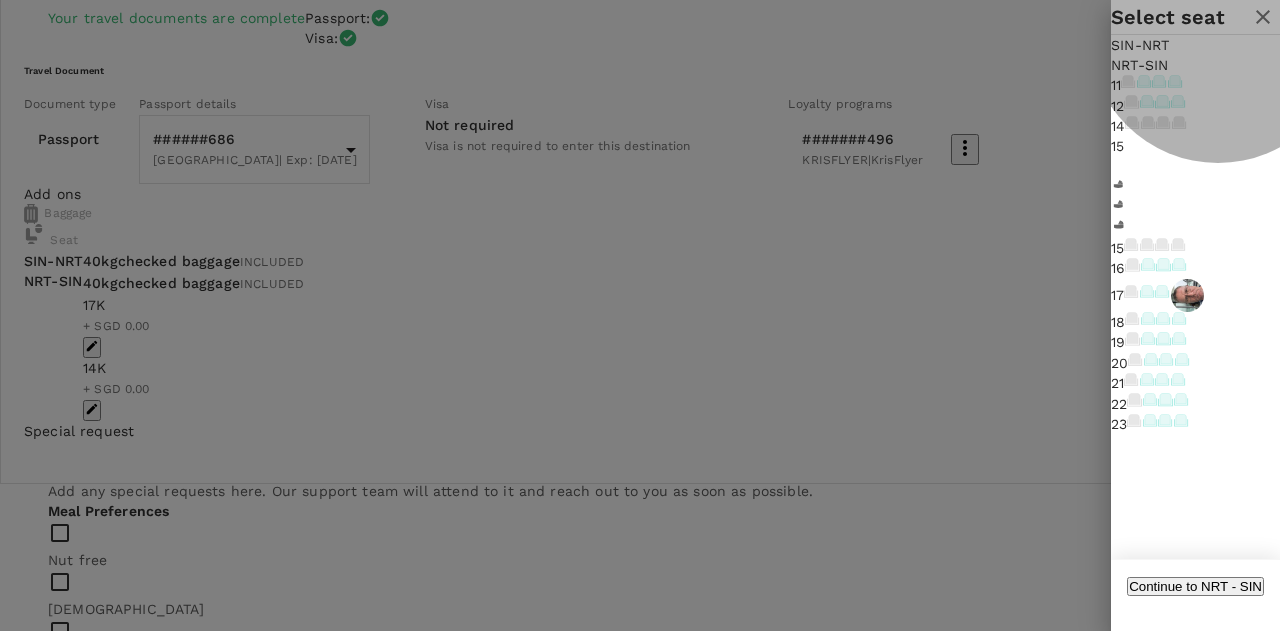 click on "Continue to   NRT - SIN" at bounding box center [1195, 586] 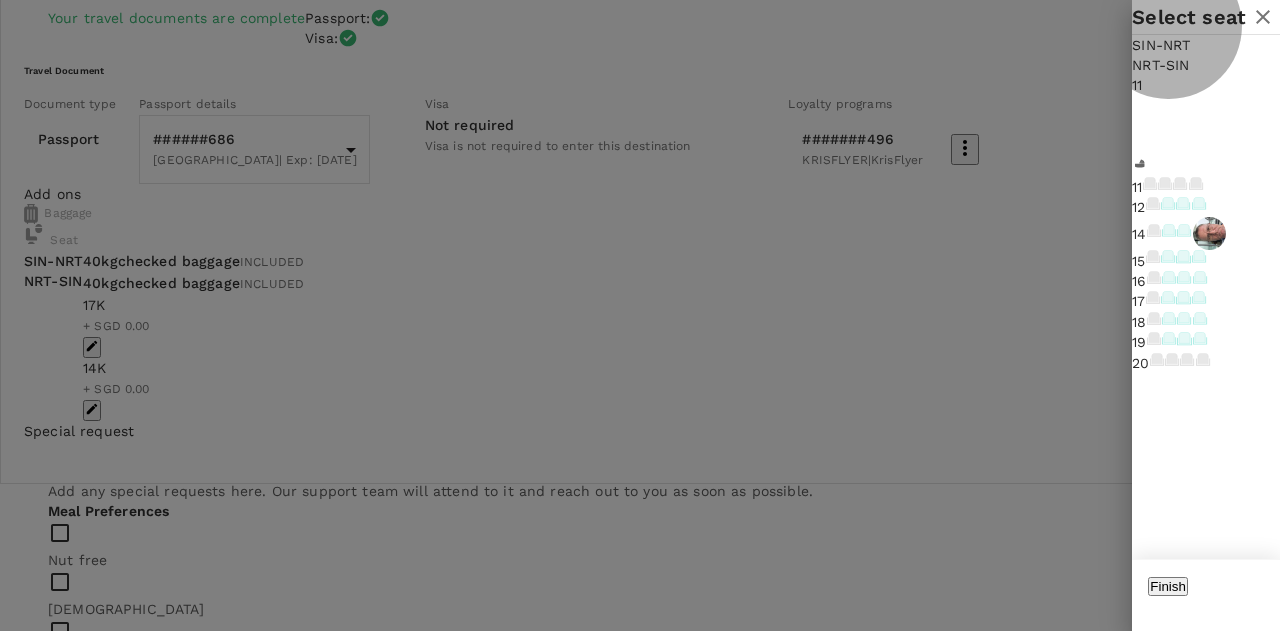 click on "Finish" at bounding box center (1168, 586) 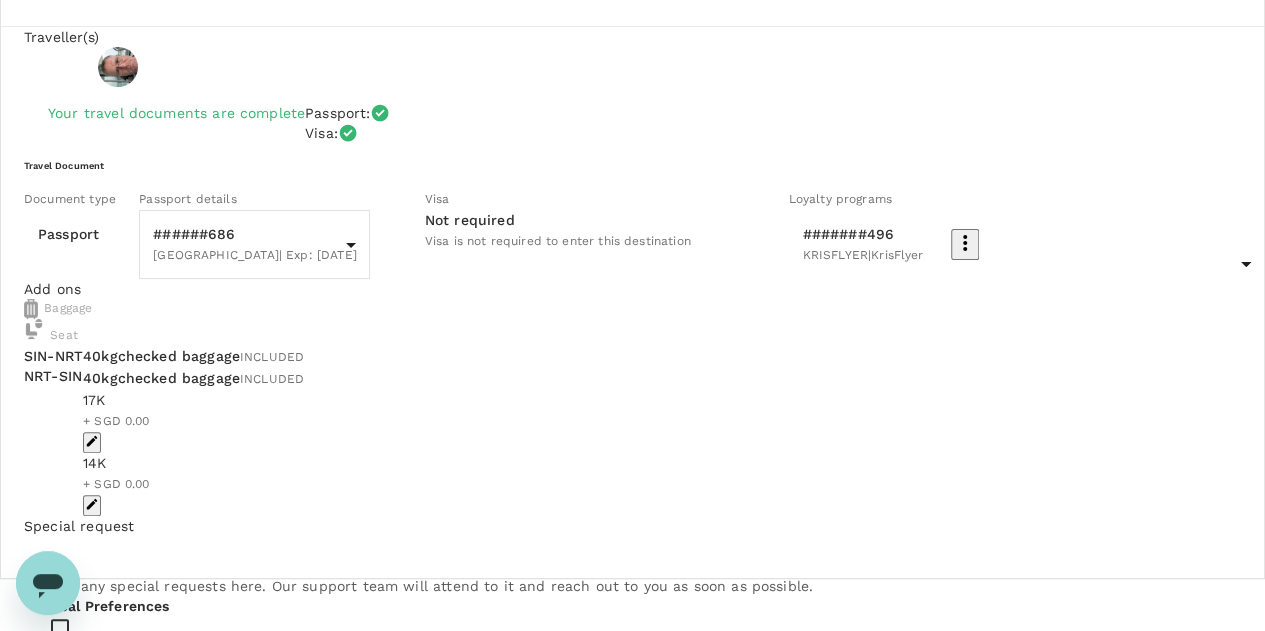 scroll, scrollTop: 55, scrollLeft: 0, axis: vertical 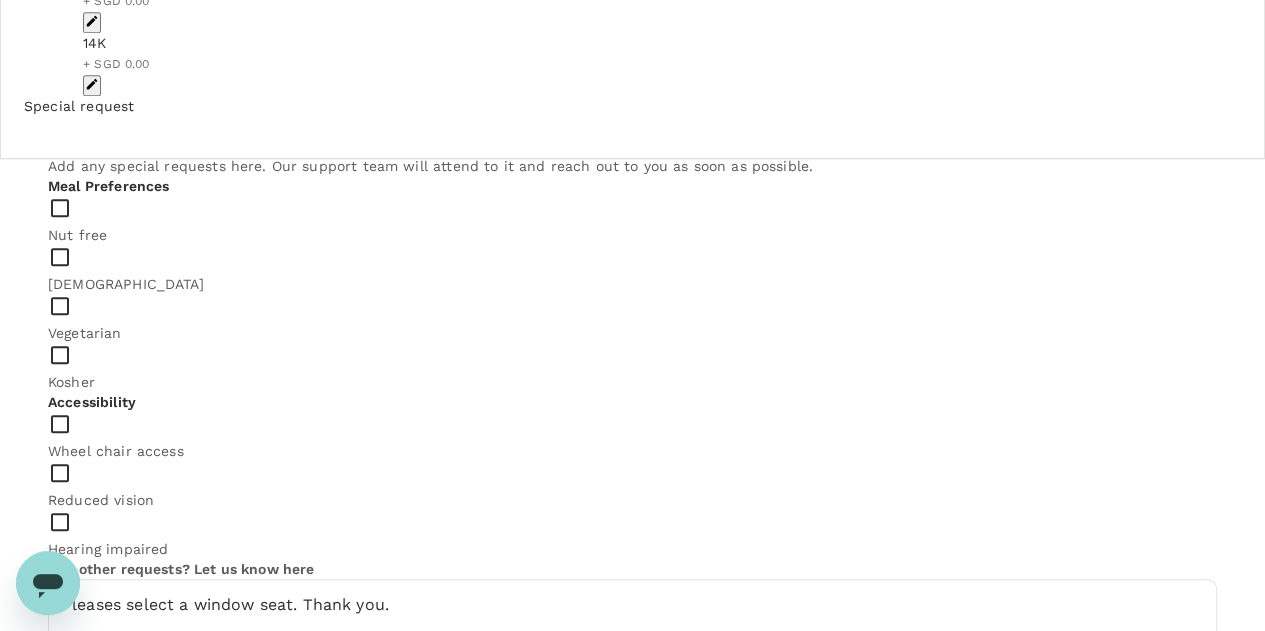click on "Continue to payment details" at bounding box center [632, 1537] 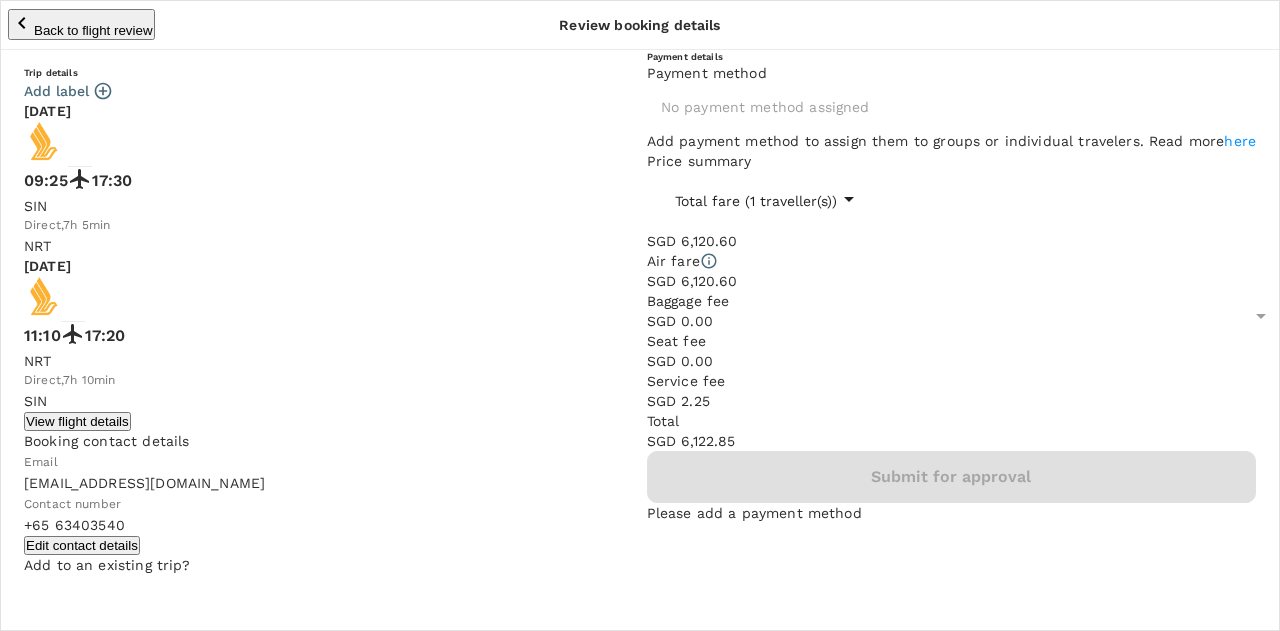 type on "9e677c2c-1b51-4fb9-8b8e-e61d94c42ce6" 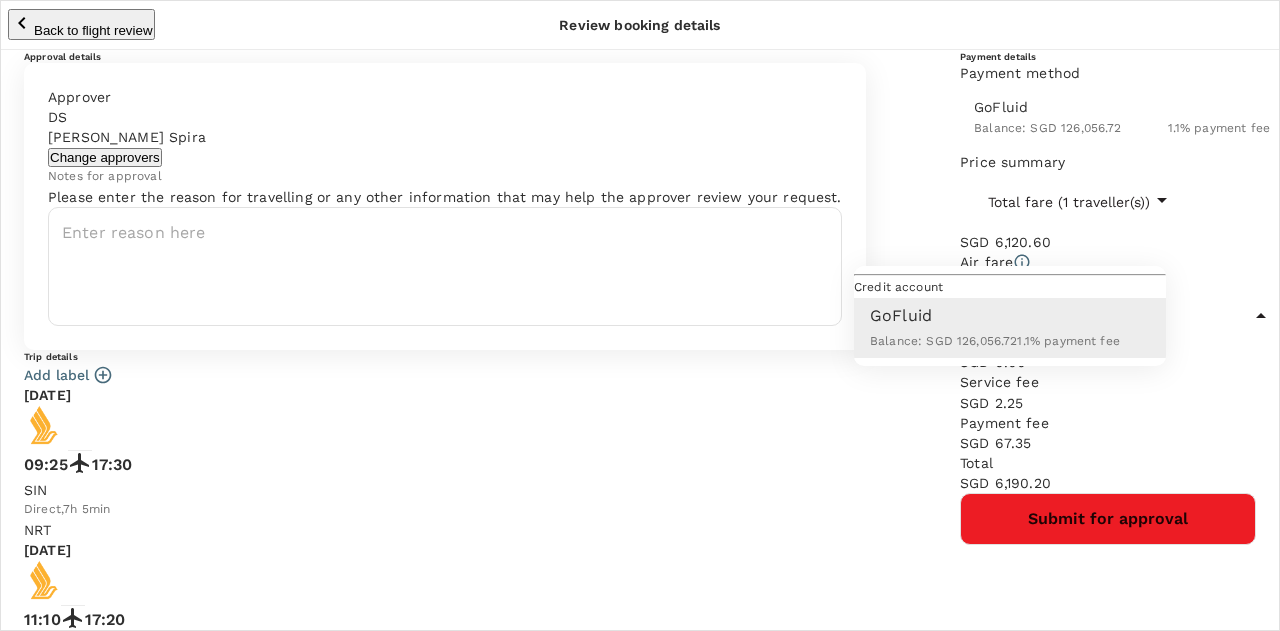 click on "Back to flight results Flight review Traveller(s) Traveller   1 : [PERSON_NAME] Your travel documents are complete Passport : Visa : Travel Document Document type Passport Passport ​ Passport details ######686 [GEOGRAPHIC_DATA]  | Exp:   [DATE] 2b41158a-f885-4ff4-b45e-eb8c1c8c4d85 ​ Visa Not required Visa is not required to enter this destination Loyalty programs #######496 KRISFLYER |  KrisFlyer 9649831f-8b34-4fc1-af42-e0fe24eac30b ​ Add ons Baggage Seat SIN  -  NRT NRT  -  SIN 40kg  checked baggage INCLUDED 40kg  checked baggage INCLUDED 17K + SGD 0.00 14K + SGD 0.00 Special request Add any special requests here. Our support team will attend to it and reach out to you as soon as possible. Meal Preferences Nut free Halal Vegetarian Kosher Accessibility Wheel chair access Reduced vision Hearing impaired Any other requests? Let us know here Pleases select a window seat. Thank you. x ​ Add request You've selected [DATE] 09:25 17:30 SIN Direct ,  7h 5min NRT [DATE] 11:10 NRT" at bounding box center (640, 602) 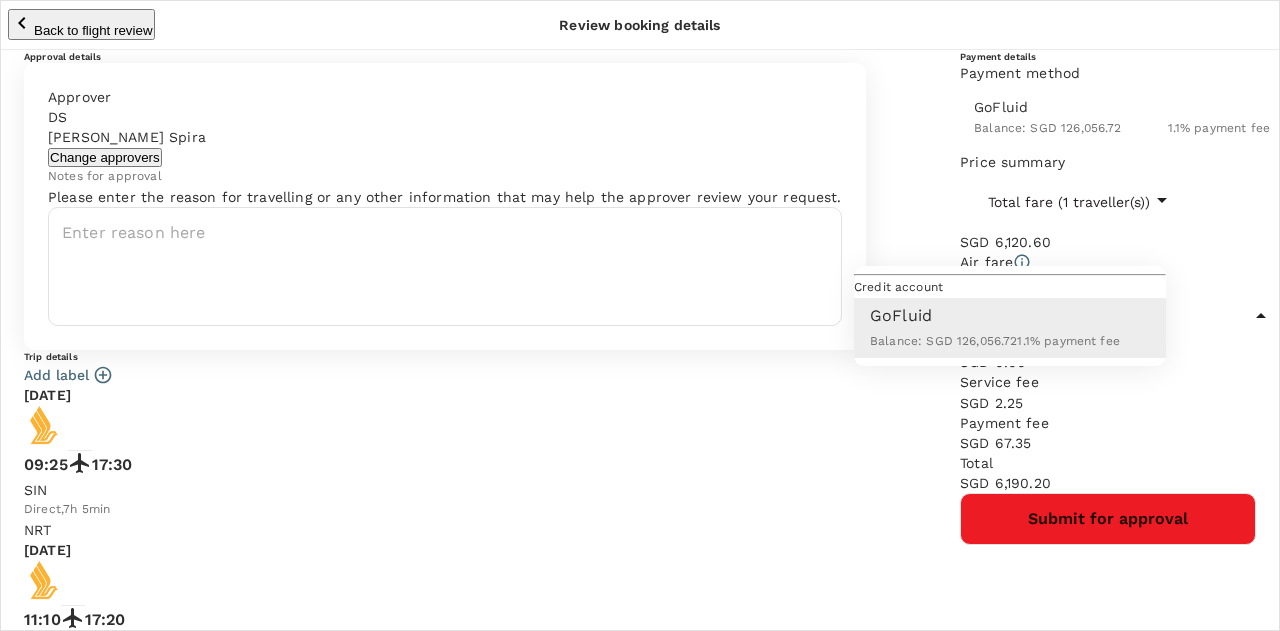 click at bounding box center (640, 315) 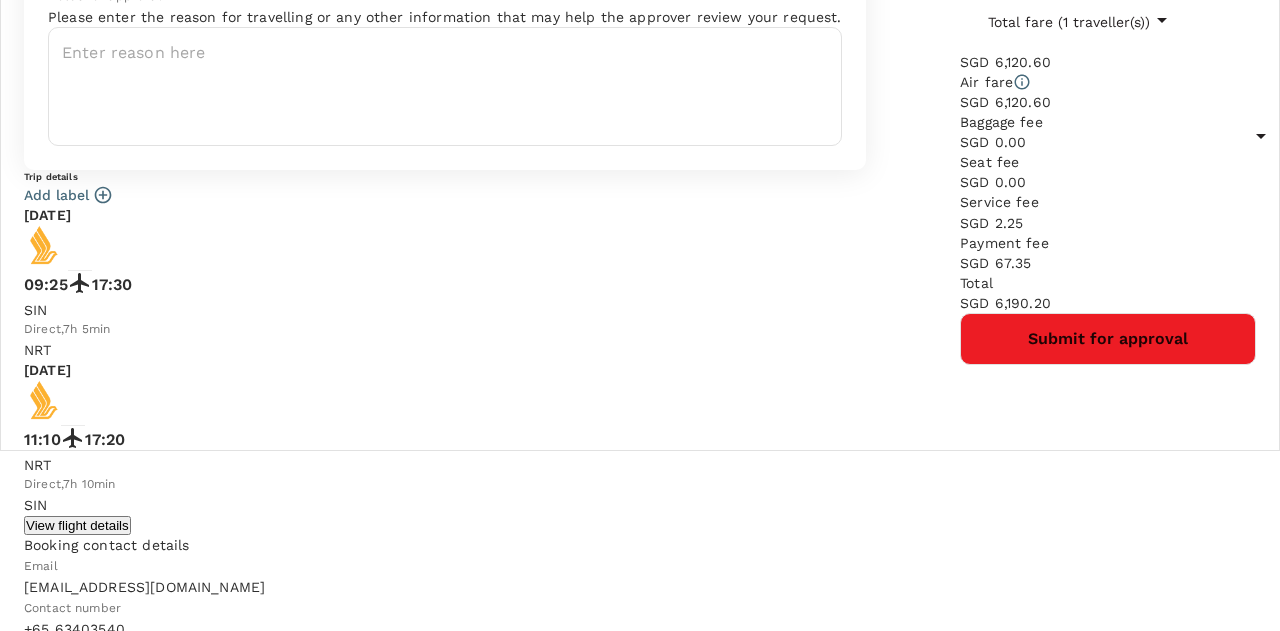scroll, scrollTop: 179, scrollLeft: 0, axis: vertical 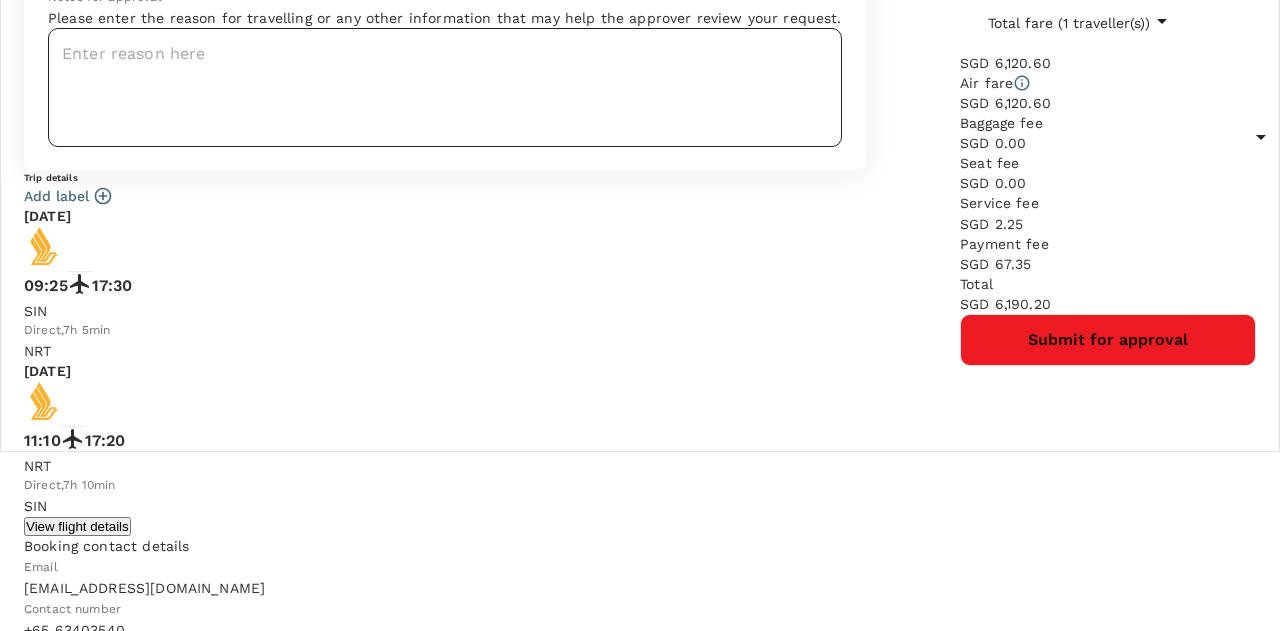 click at bounding box center [445, 87] 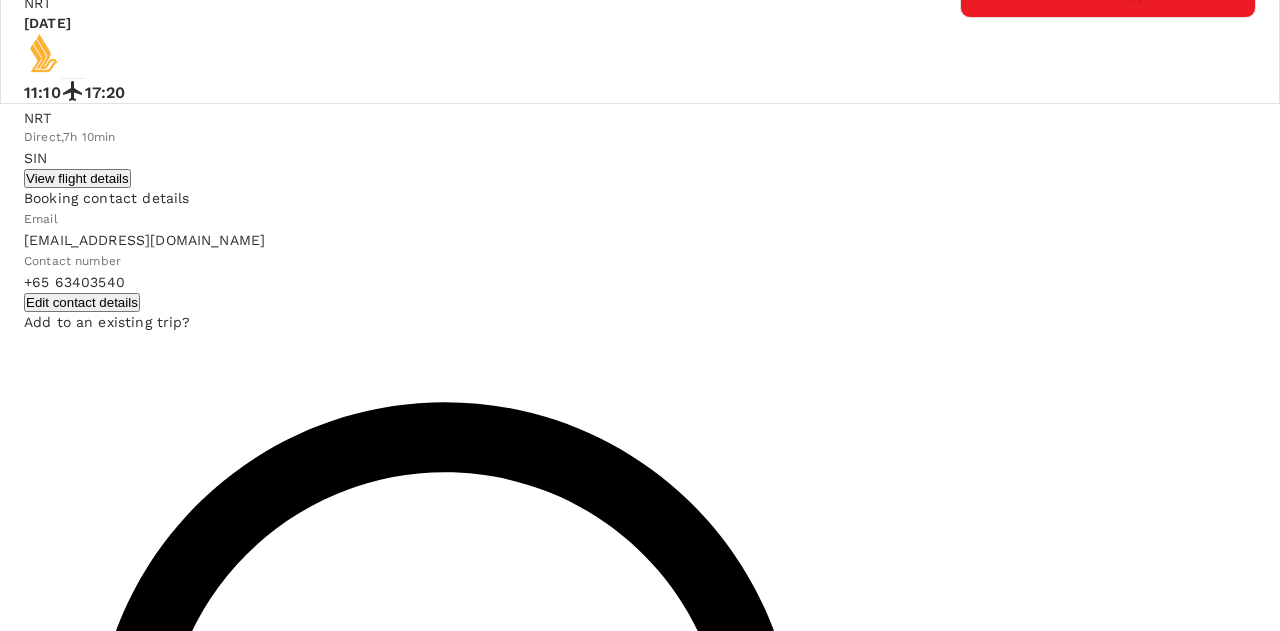 scroll, scrollTop: 526, scrollLeft: 0, axis: vertical 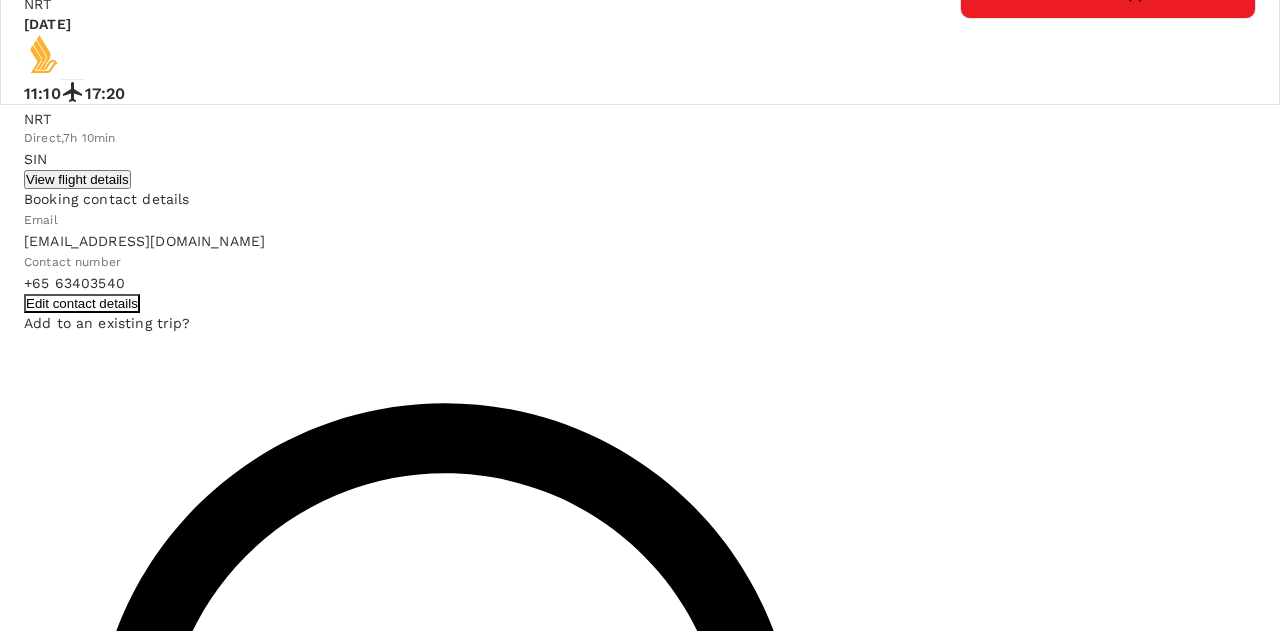 type on "Nil" 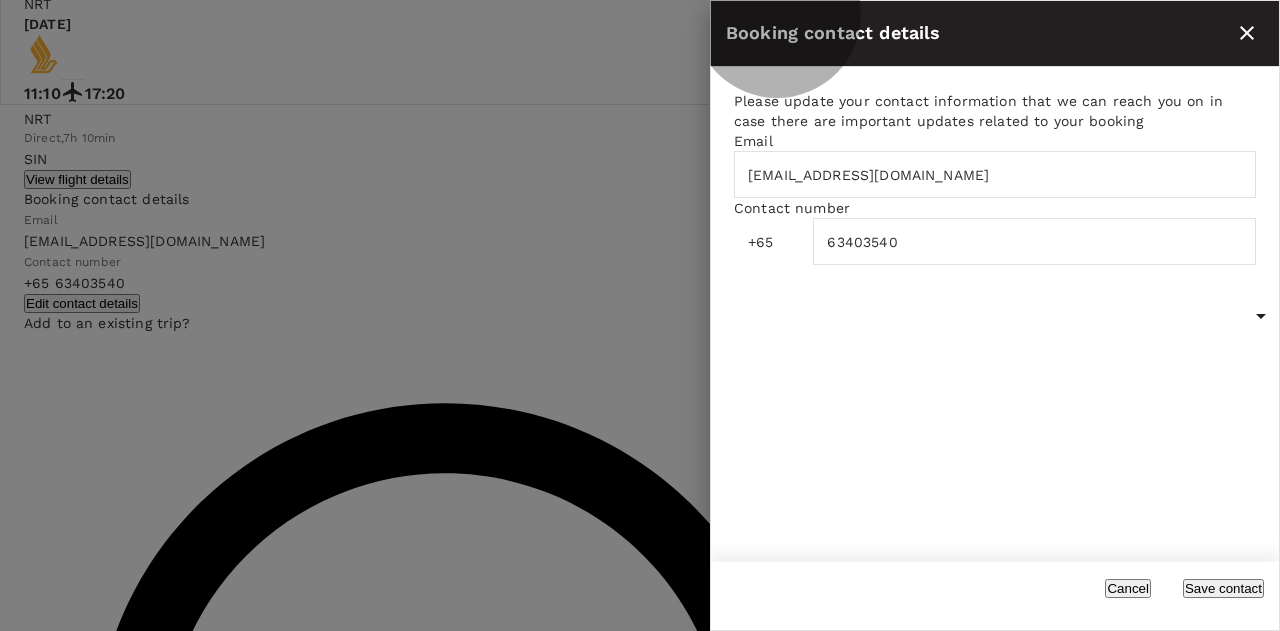 click on "Save contact" at bounding box center [1223, 588] 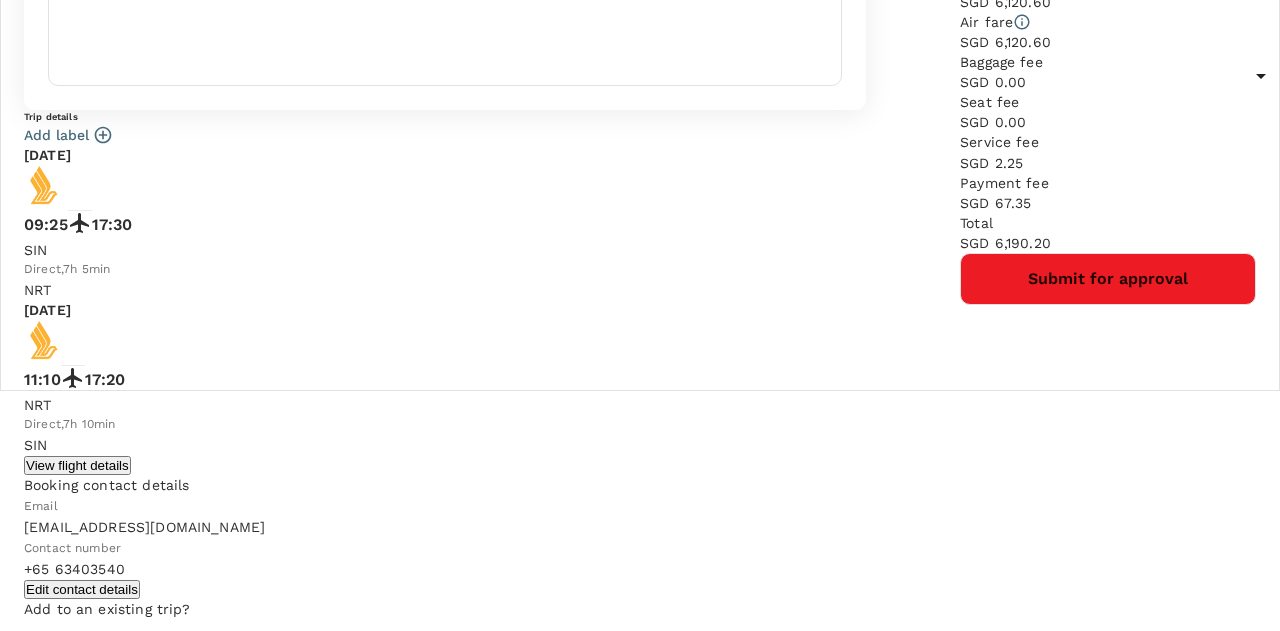 scroll, scrollTop: 243, scrollLeft: 0, axis: vertical 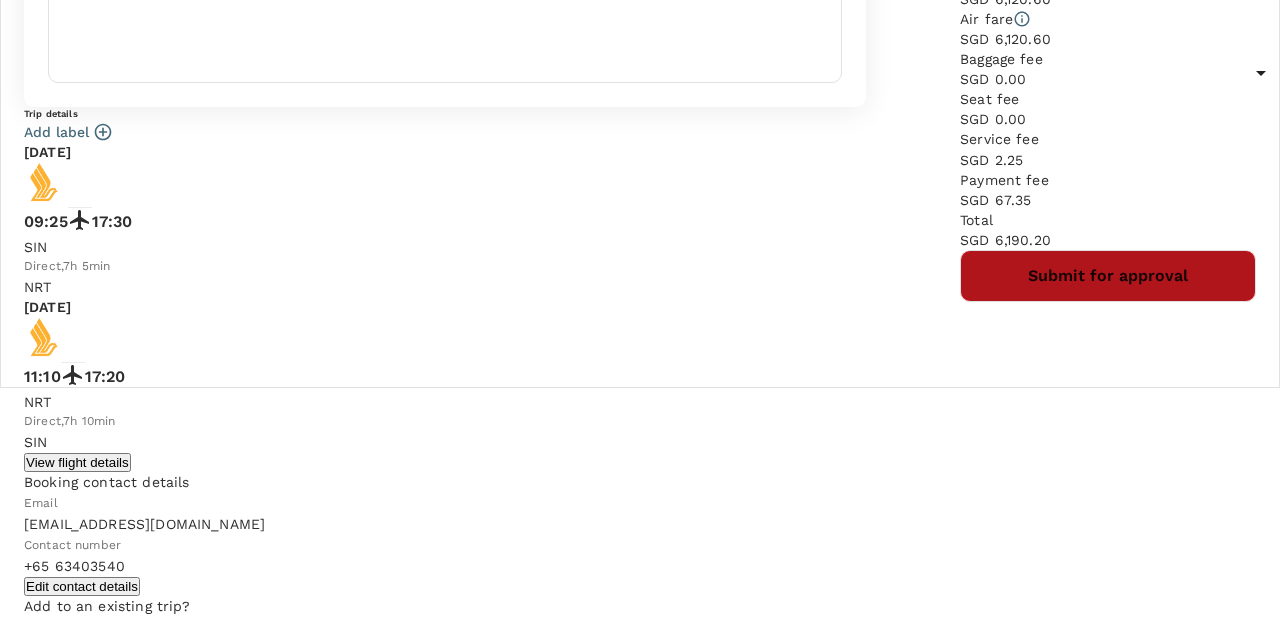 click on "Submit for approval" at bounding box center [1108, 276] 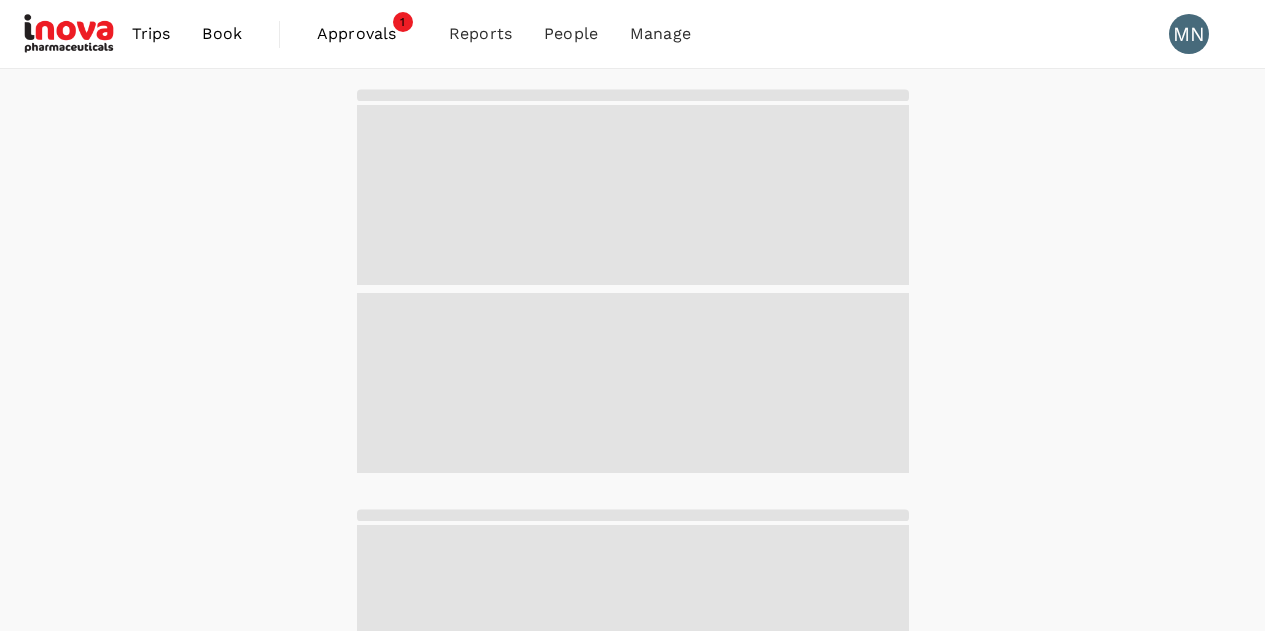 scroll, scrollTop: 0, scrollLeft: 0, axis: both 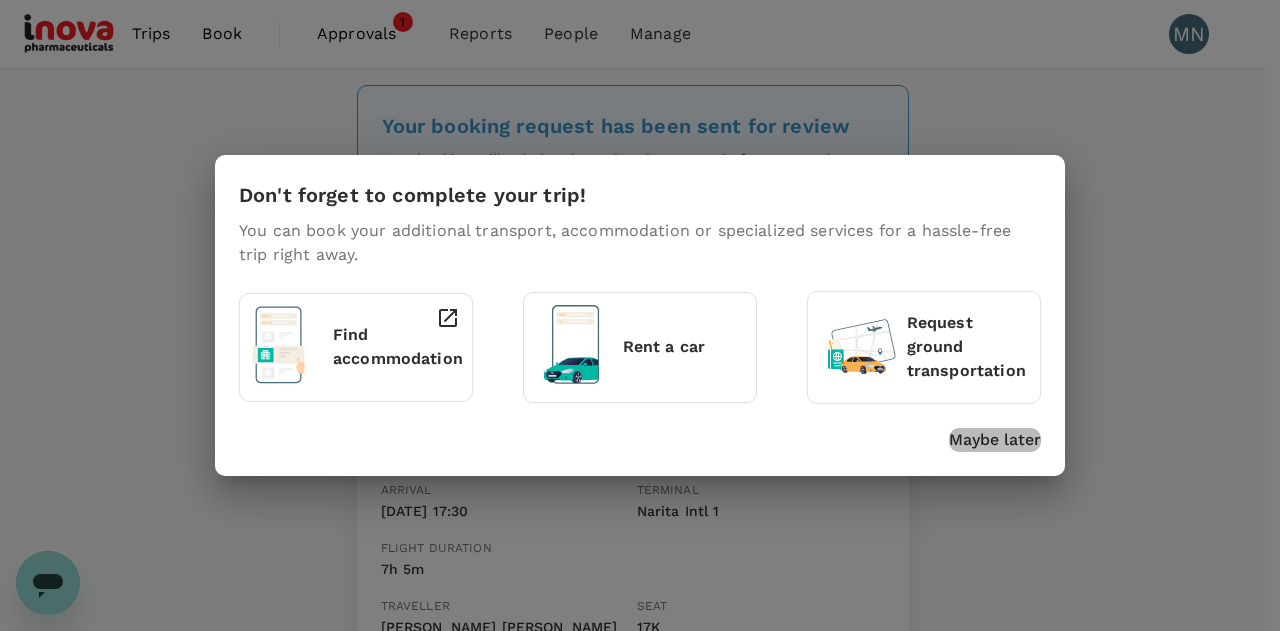 click on "Maybe later" at bounding box center (995, 440) 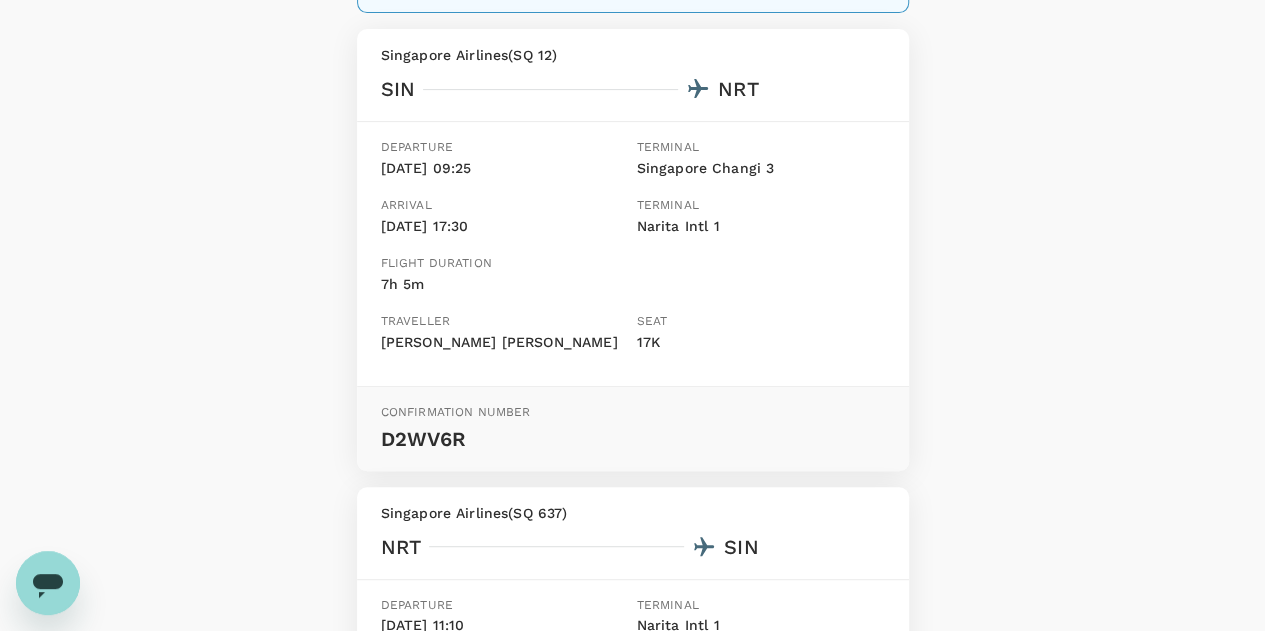 scroll, scrollTop: 284, scrollLeft: 0, axis: vertical 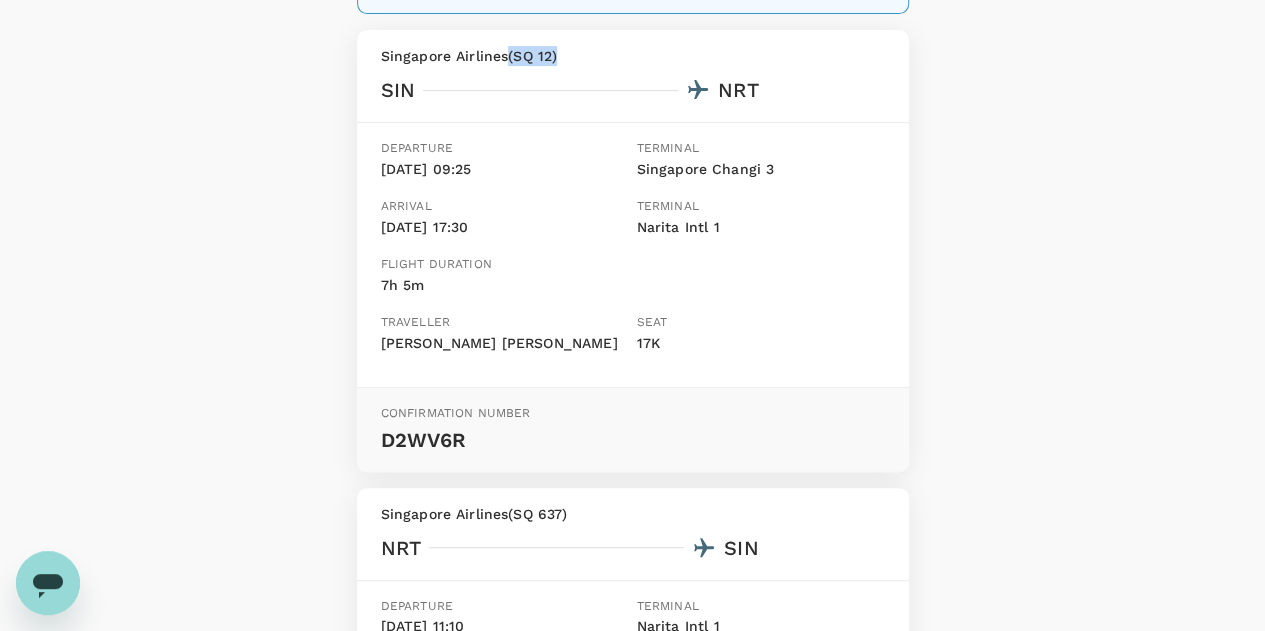 drag, startPoint x: 557, startPoint y: 55, endPoint x: 505, endPoint y: 60, distance: 52.23983 